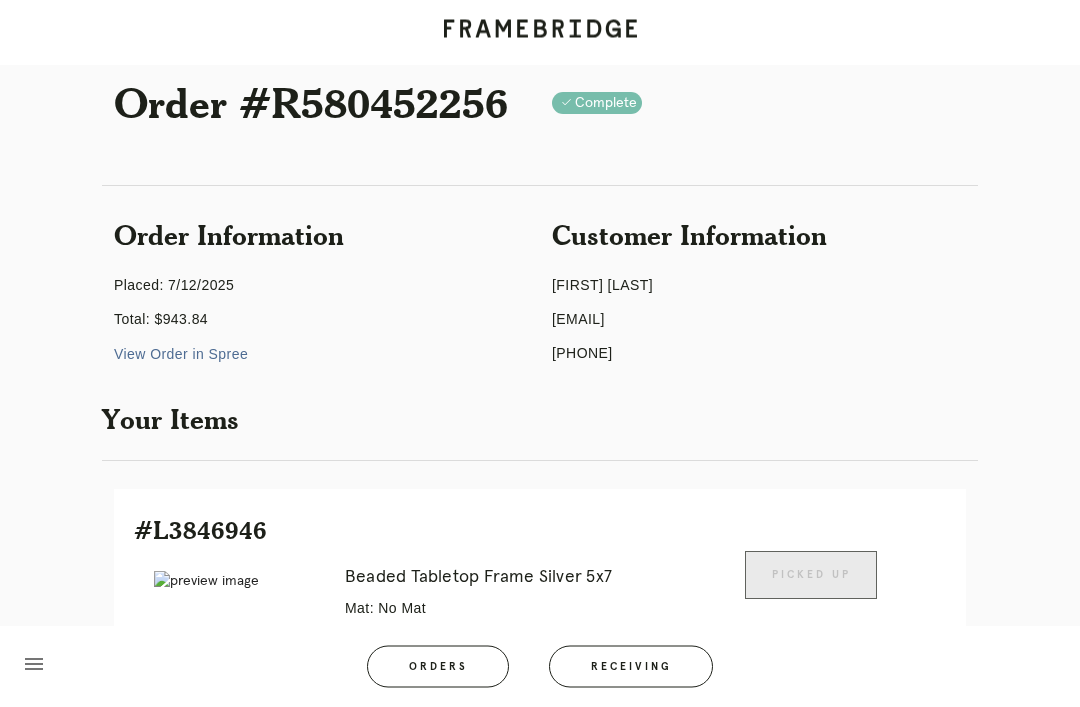 scroll, scrollTop: 0, scrollLeft: 0, axis: both 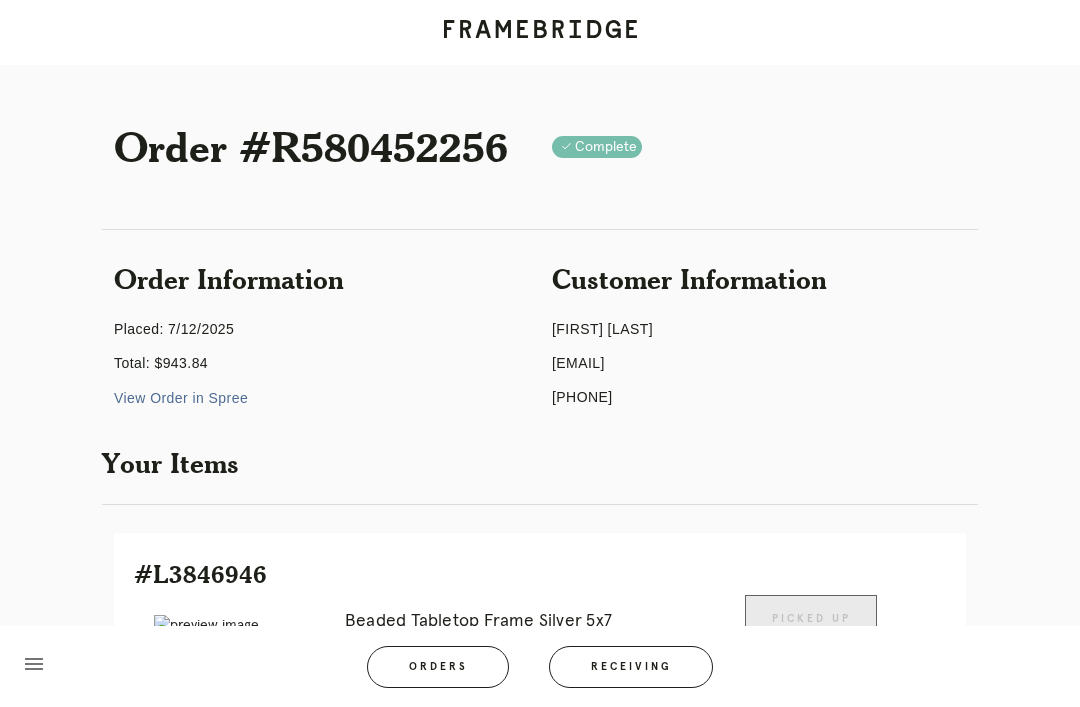 click on "Receiving" at bounding box center [631, 667] 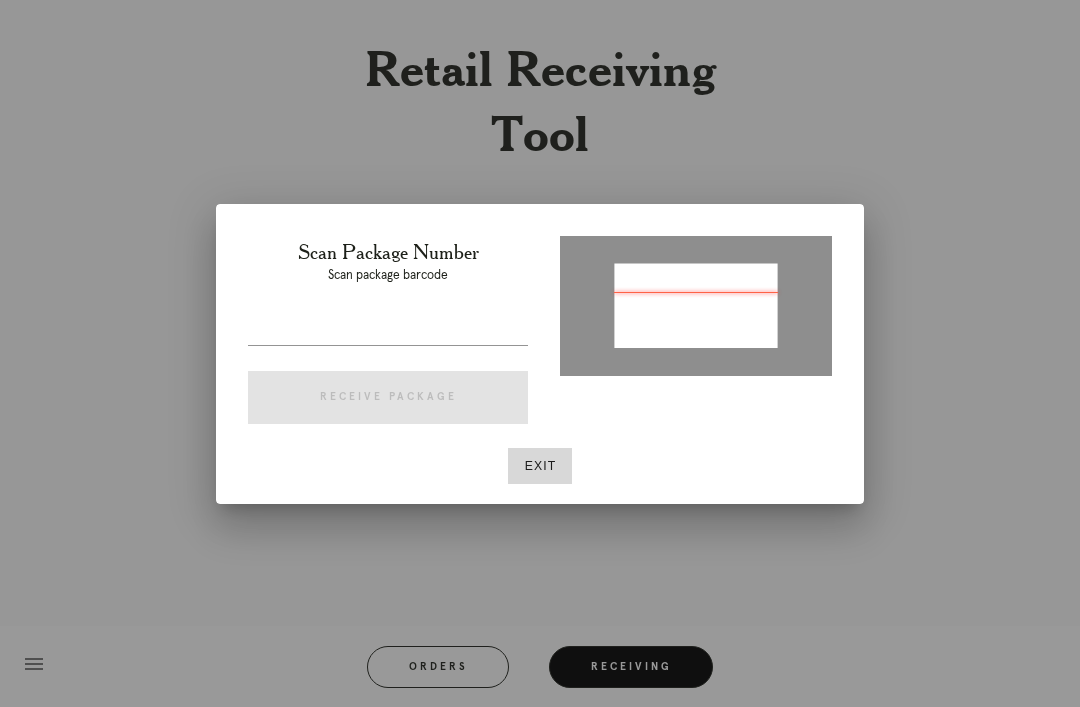 type on "P691879382873211" 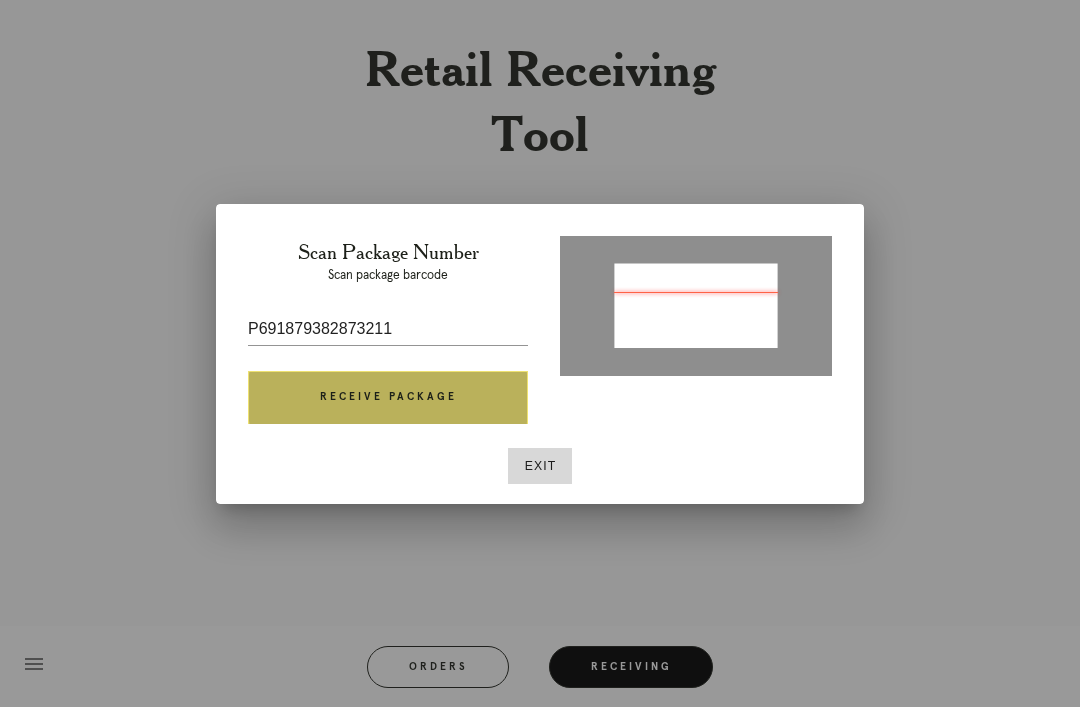 click on "Receive Package" at bounding box center (388, 398) 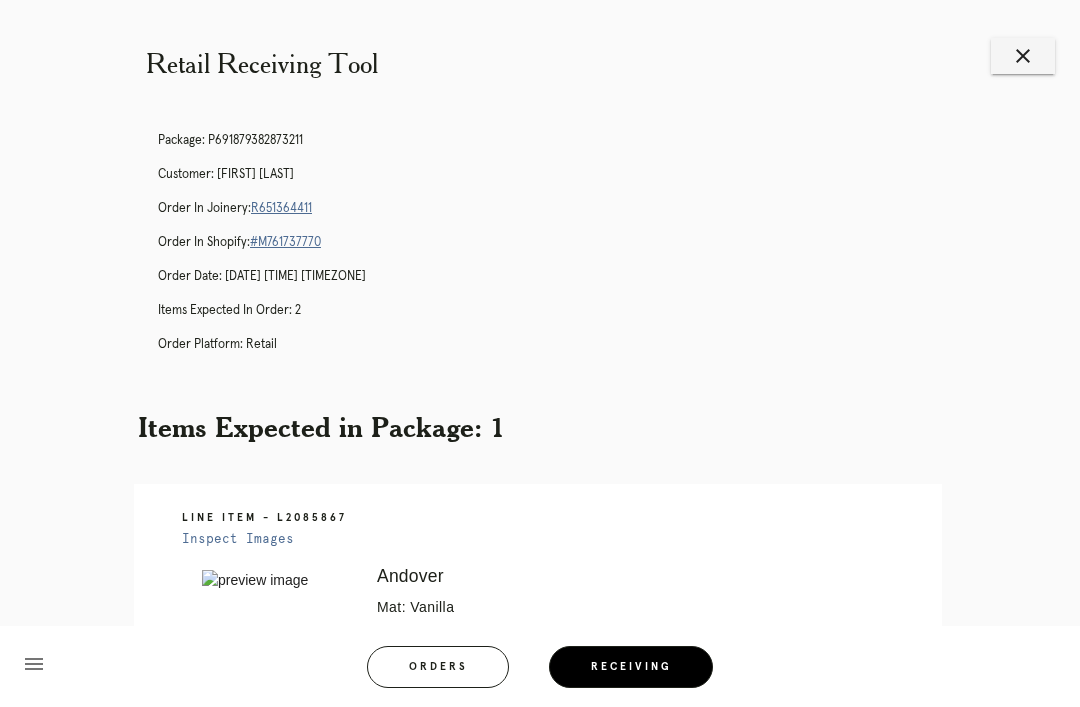 scroll, scrollTop: 0, scrollLeft: 0, axis: both 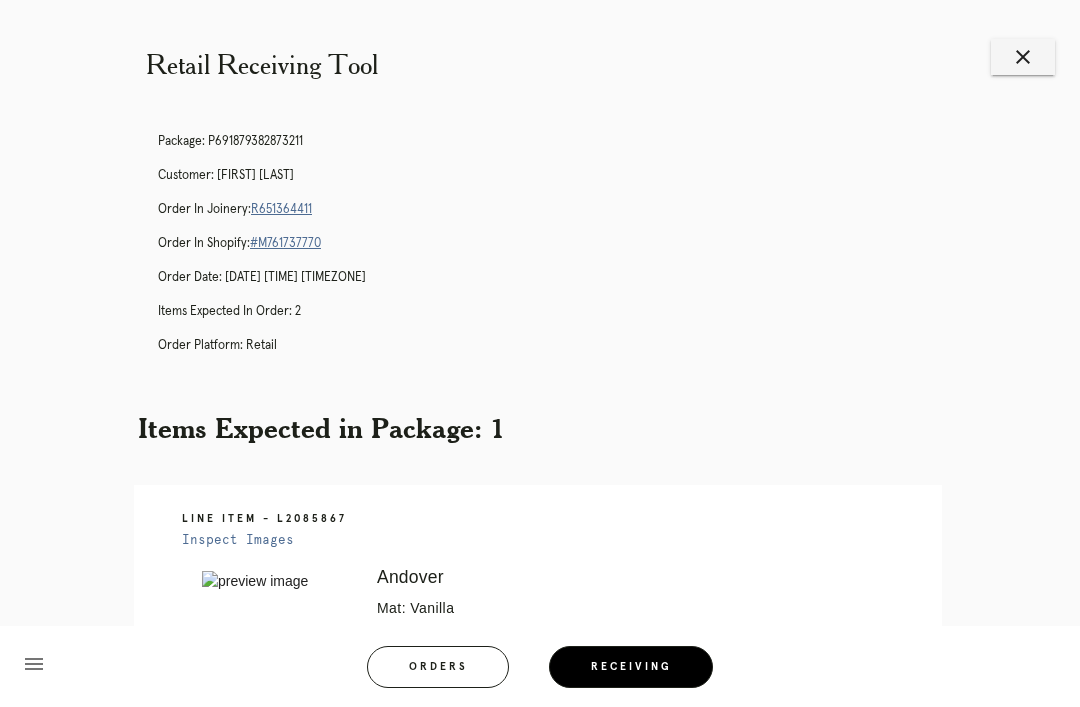 click on "Orders" at bounding box center [438, 667] 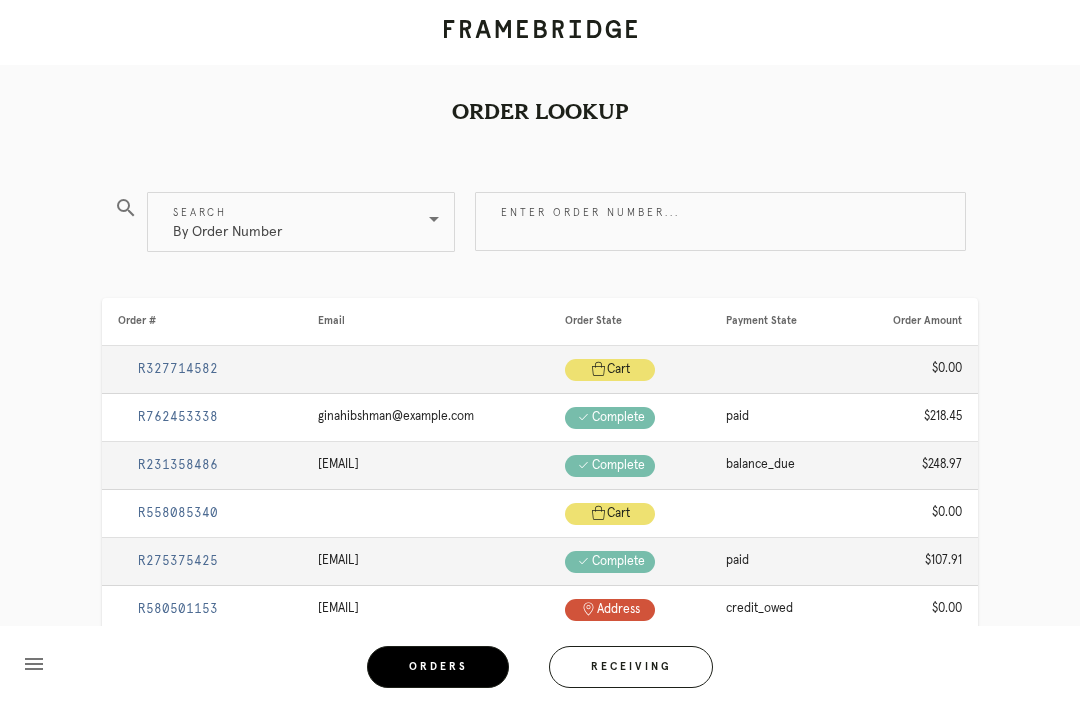 click on "Receiving" at bounding box center [631, 667] 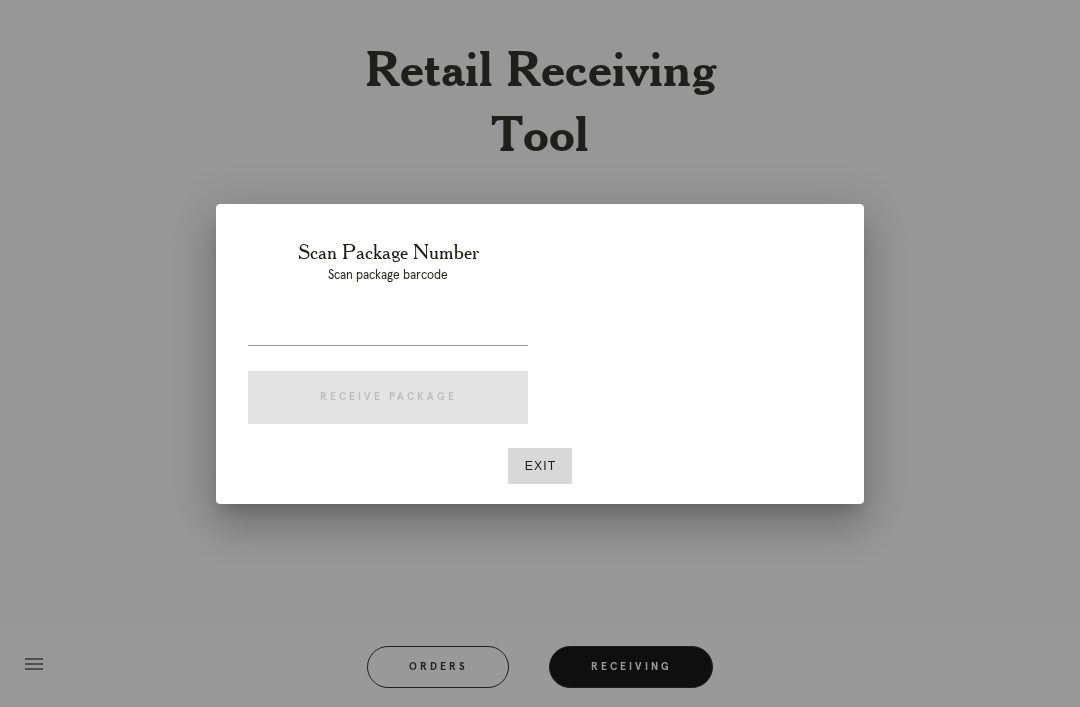 click at bounding box center (388, 329) 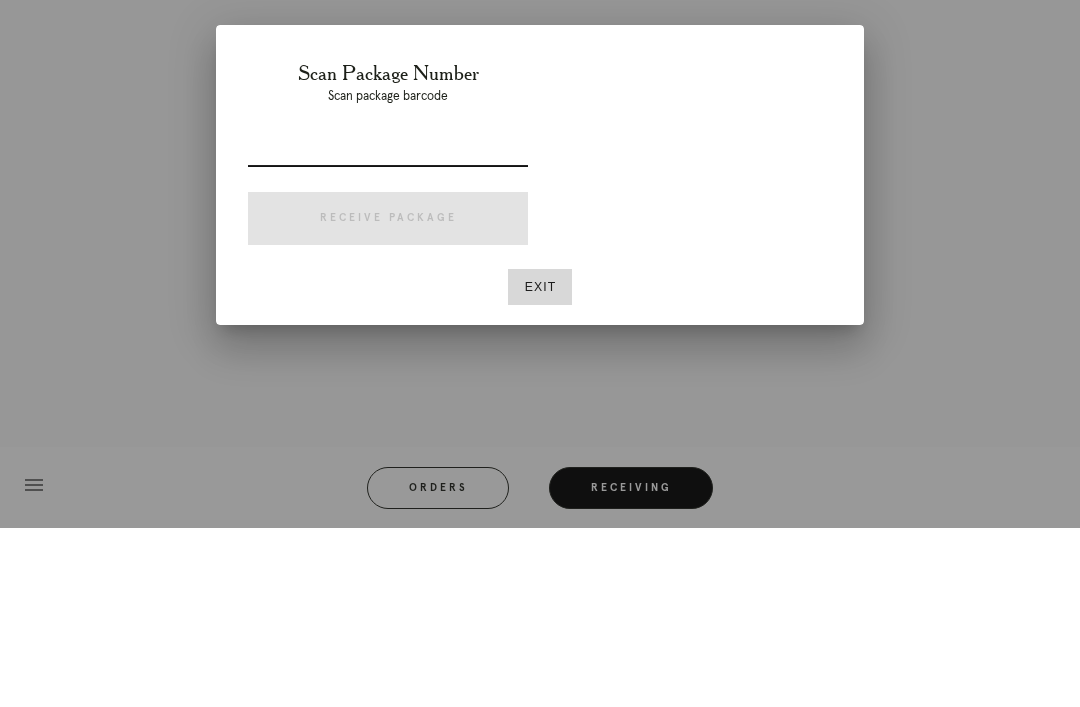 click at bounding box center [696, 336] 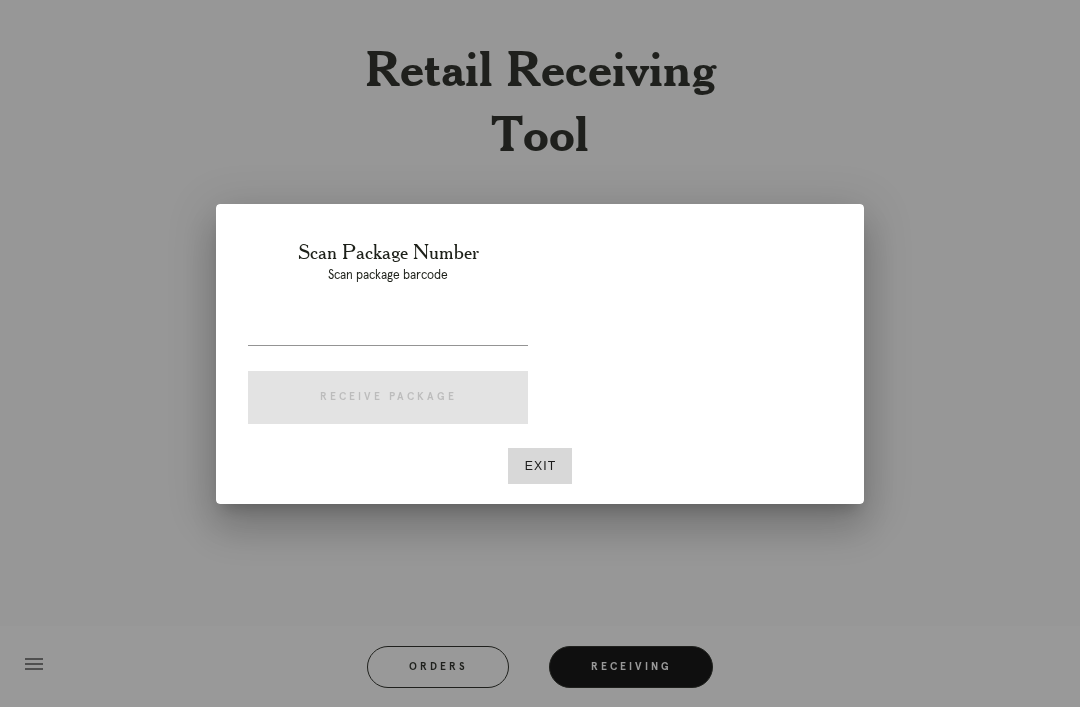 click on "Exit" at bounding box center (540, 466) 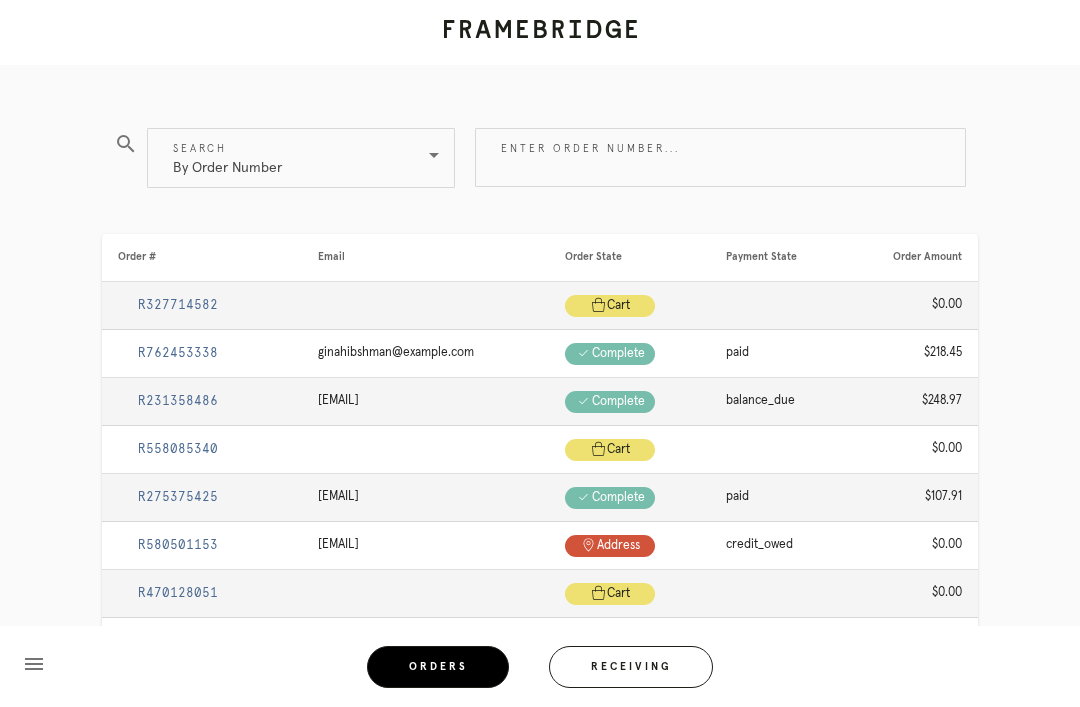 click on "Receiving" at bounding box center (631, 667) 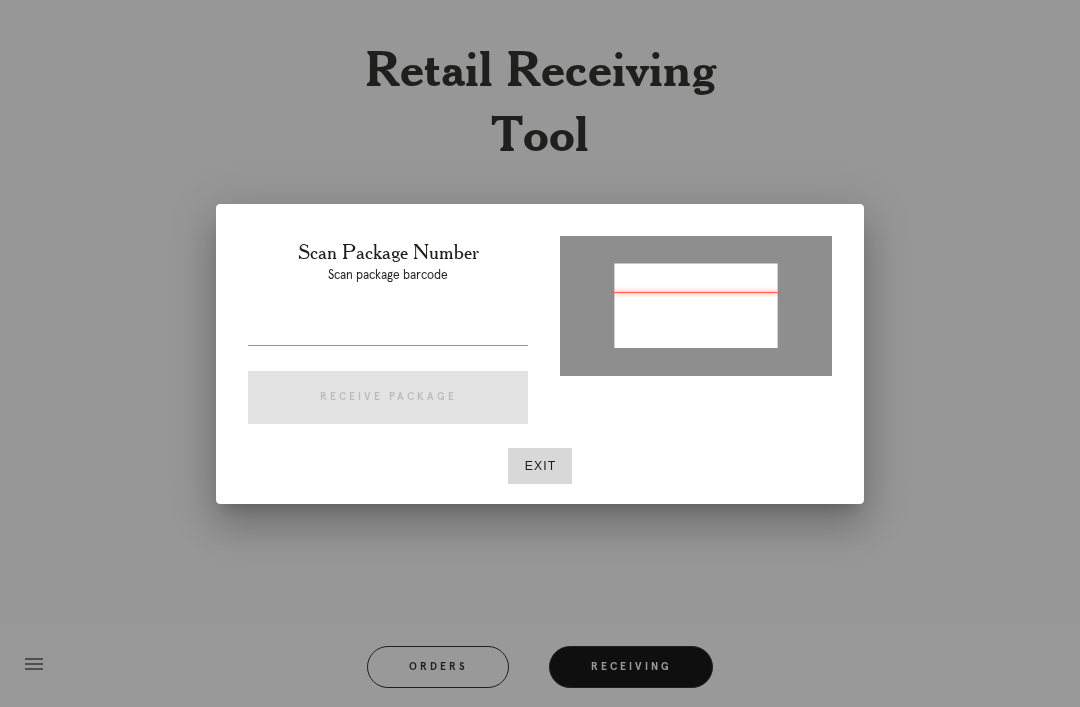 type on "P691879382873211" 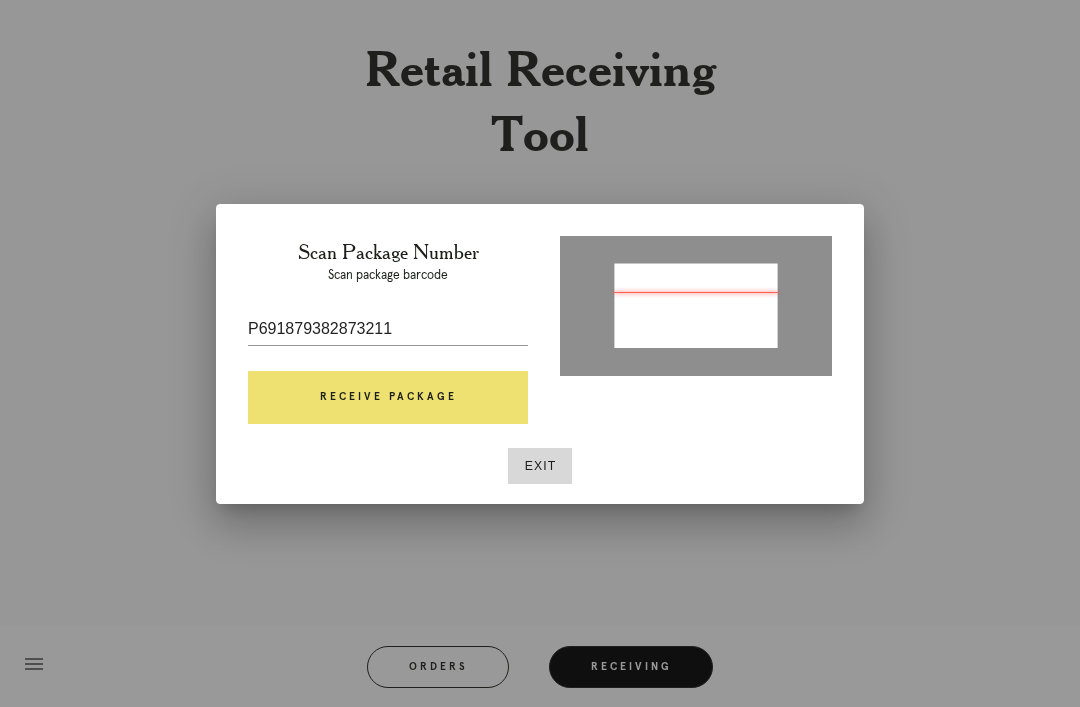 click on "Receive Package" at bounding box center (388, 398) 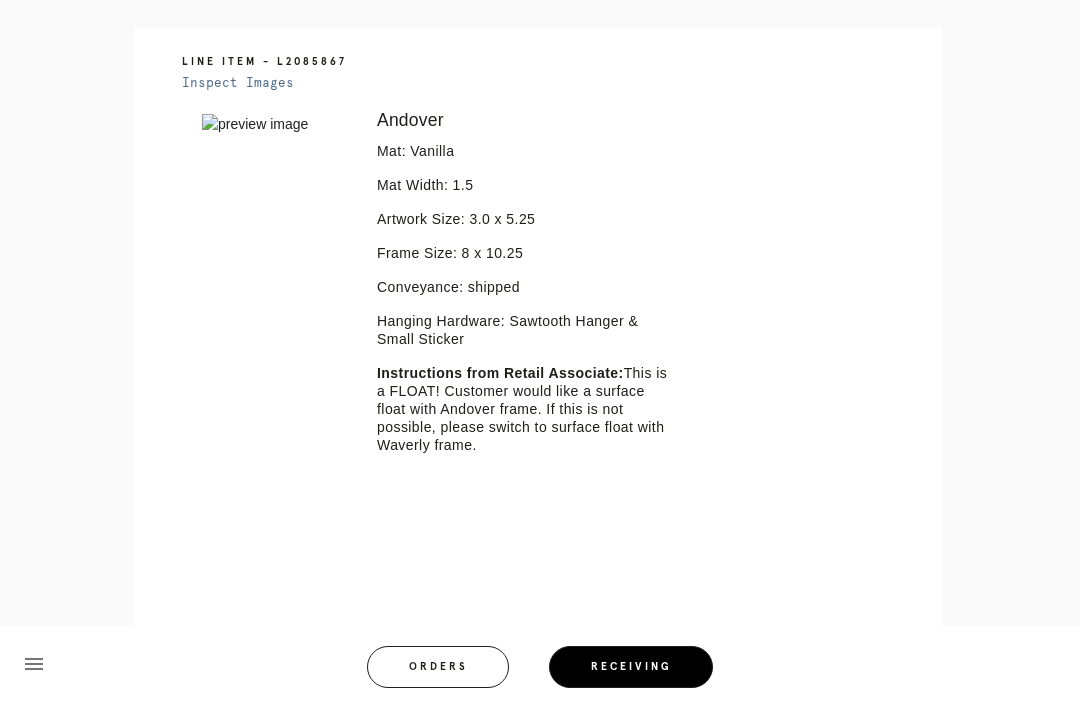 scroll, scrollTop: 424, scrollLeft: 0, axis: vertical 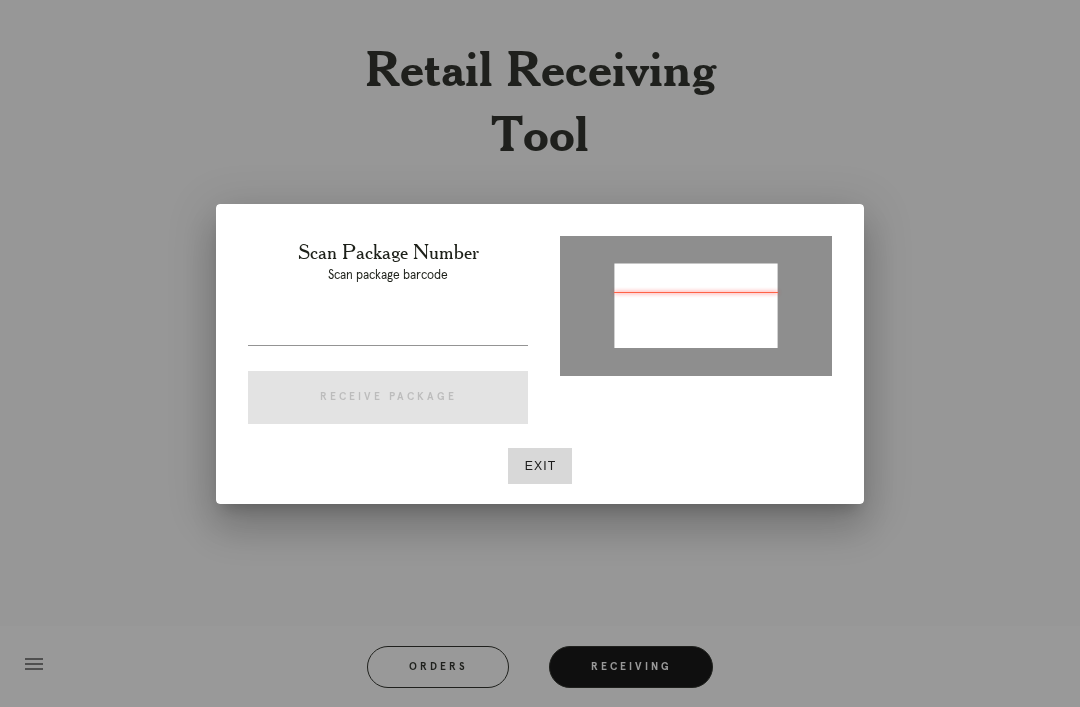 type on "P691879382873211" 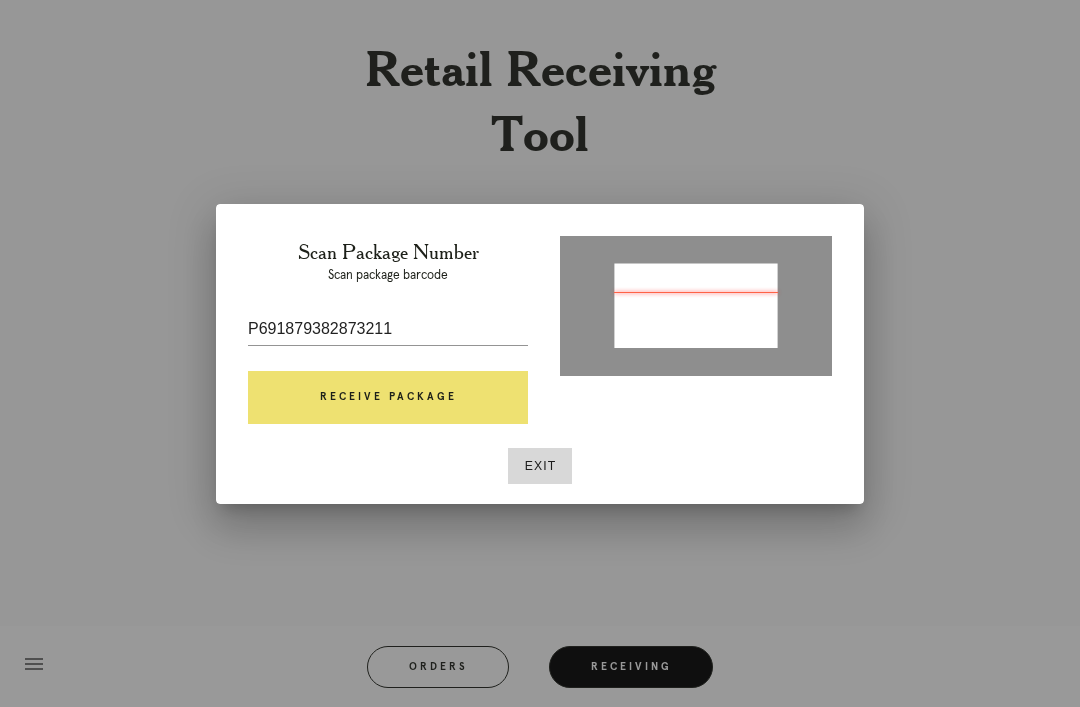click on "Receive Package" at bounding box center [388, 398] 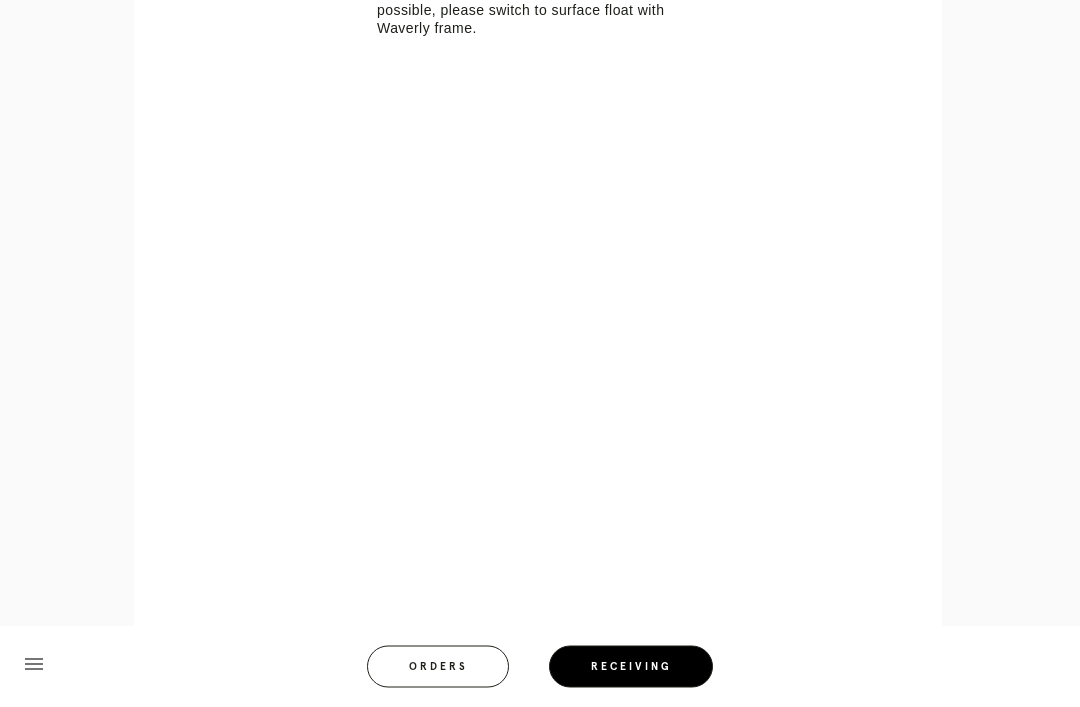 scroll, scrollTop: 918, scrollLeft: 0, axis: vertical 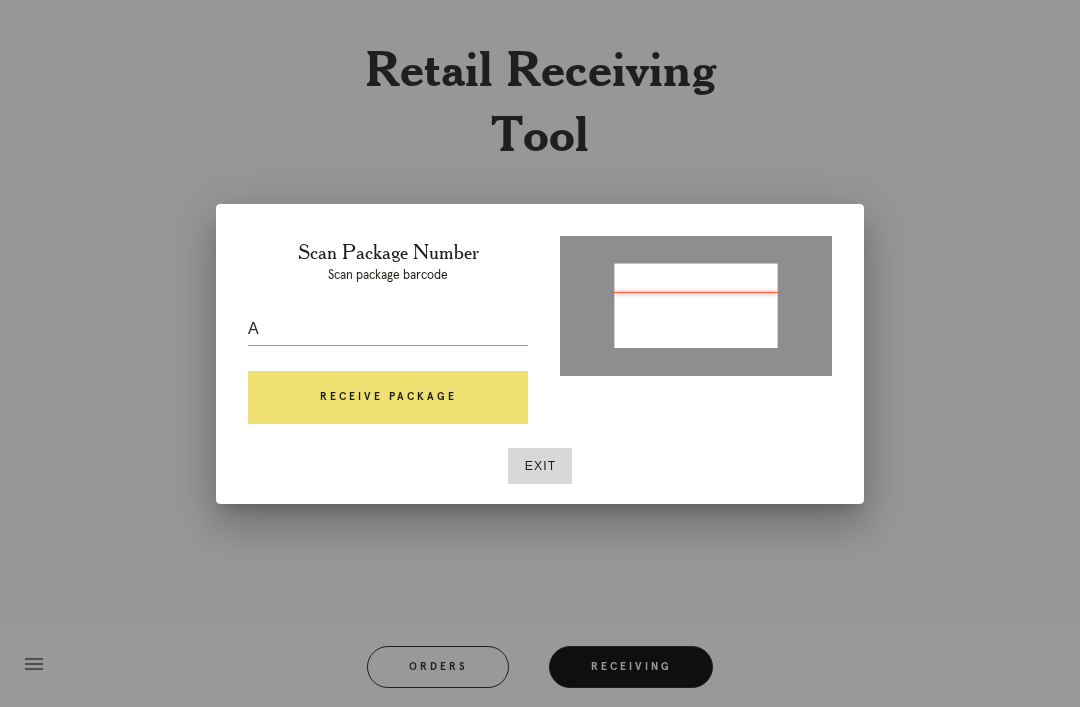 type on "P691879382873211" 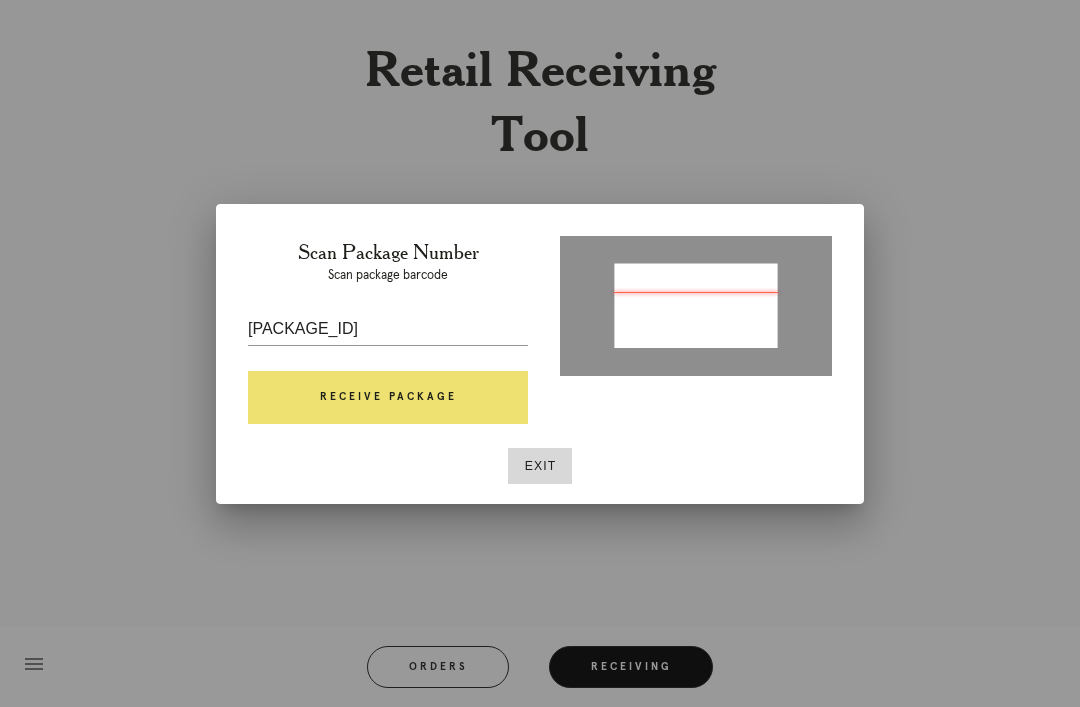 click on "Receive Package" at bounding box center [388, 398] 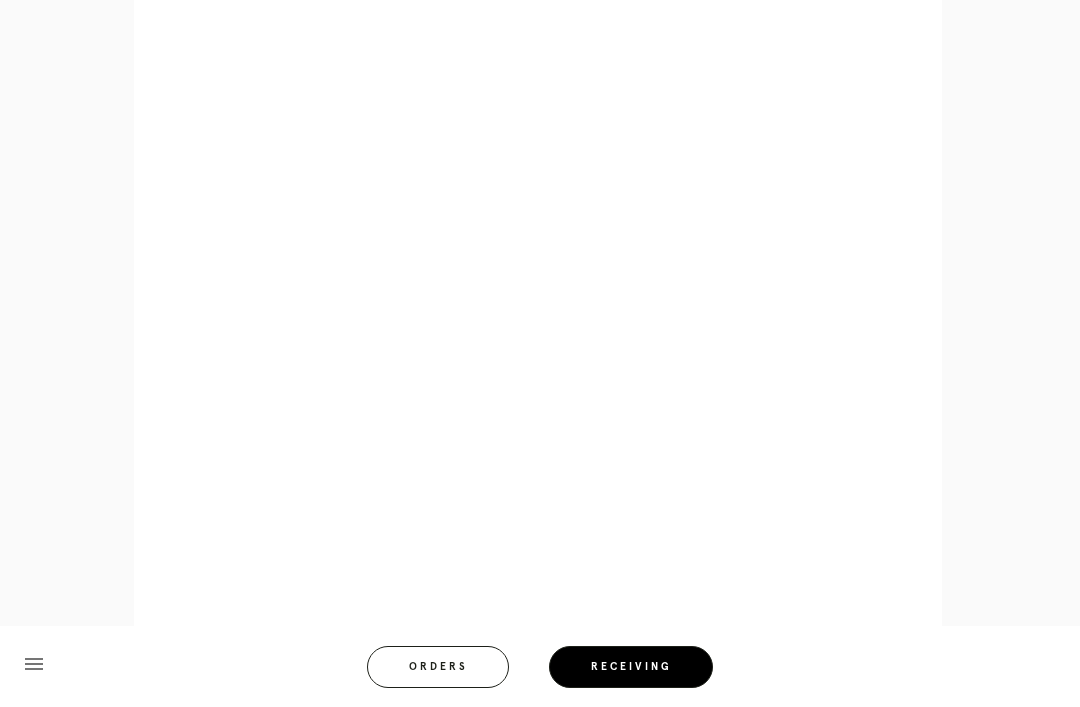 scroll, scrollTop: 964, scrollLeft: 0, axis: vertical 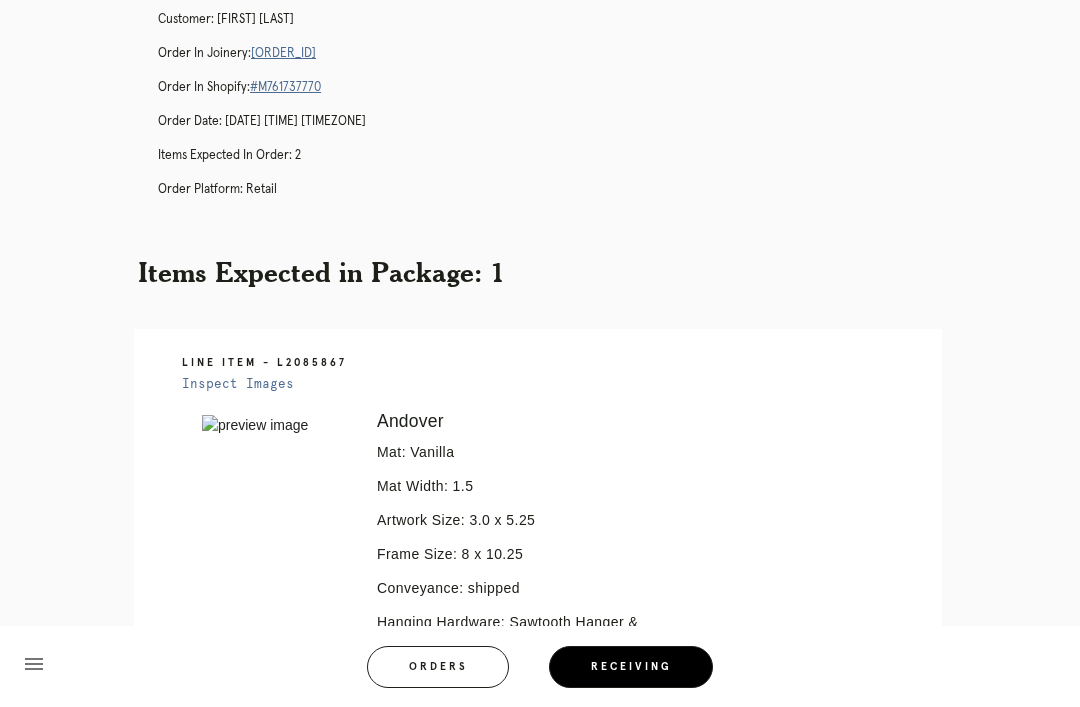 click on "[ORDER_ID]" at bounding box center (283, 53) 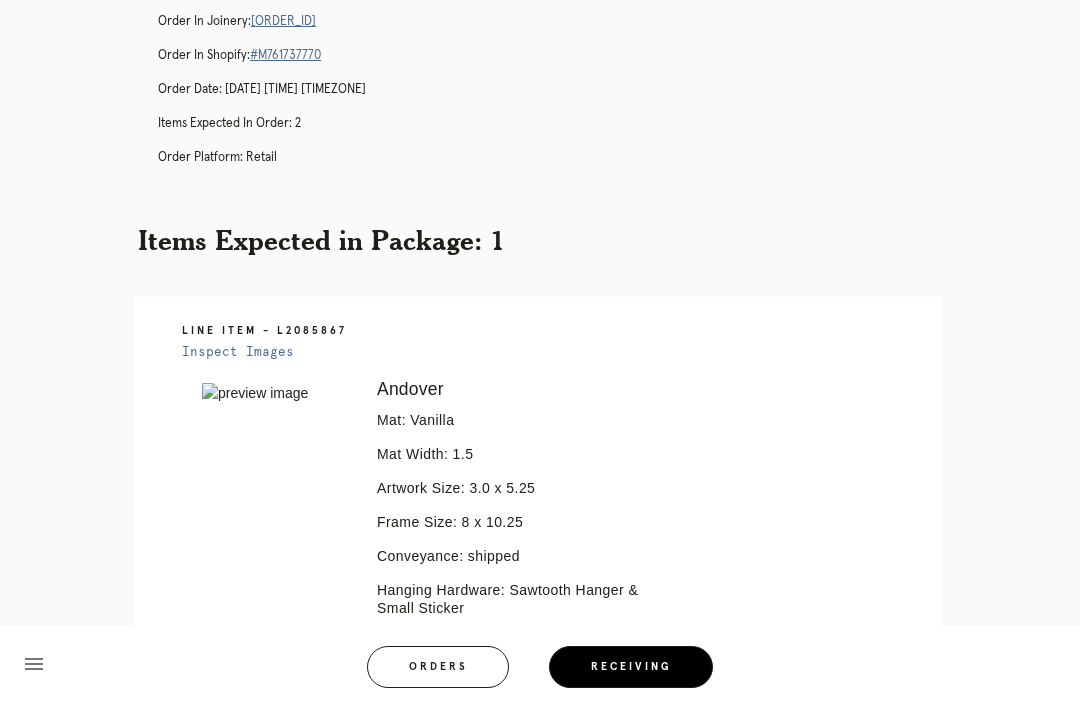 click on "Orders" at bounding box center (438, 667) 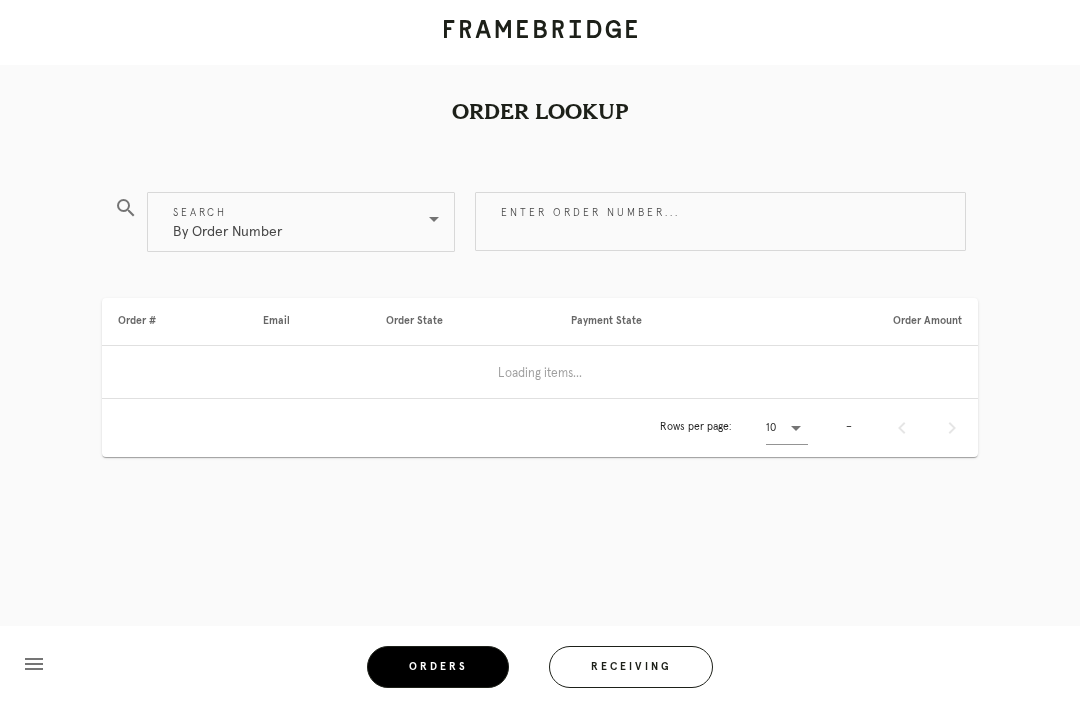 scroll, scrollTop: 64, scrollLeft: 0, axis: vertical 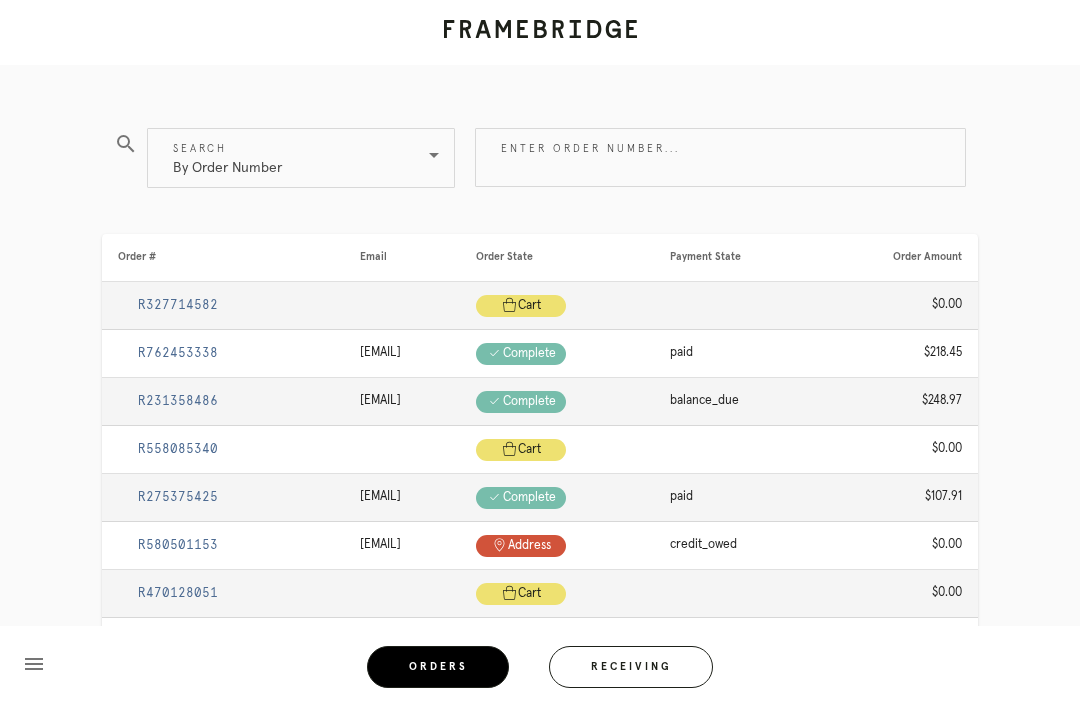 click on "Receiving" at bounding box center (631, 667) 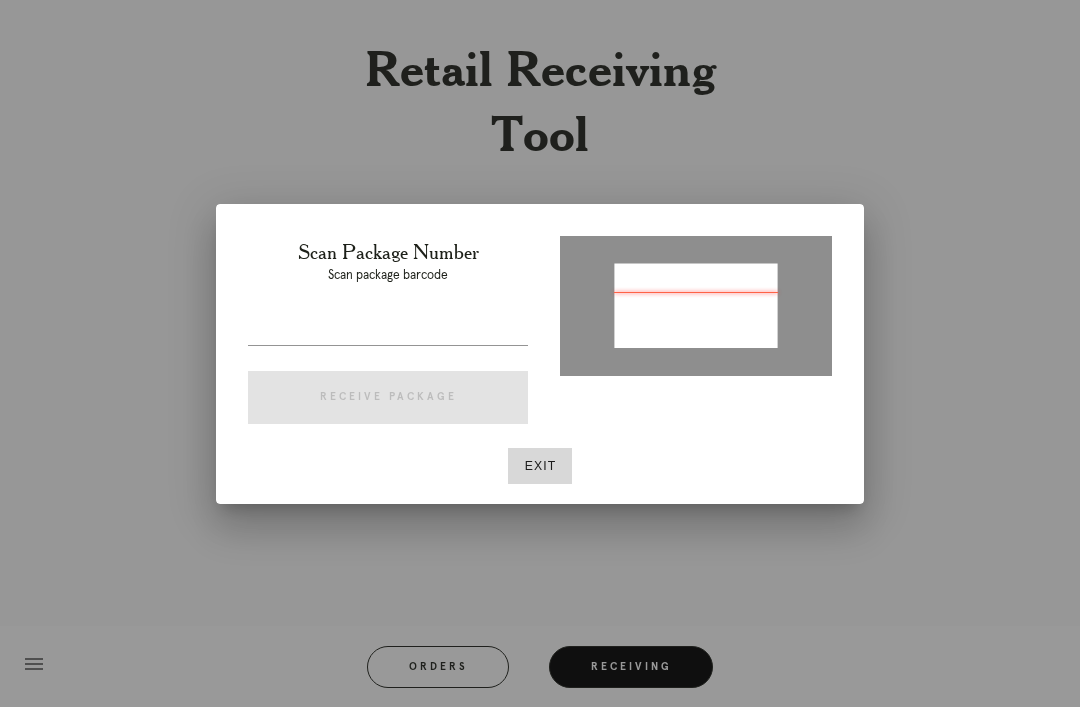type on "[PACKAGE_ID]" 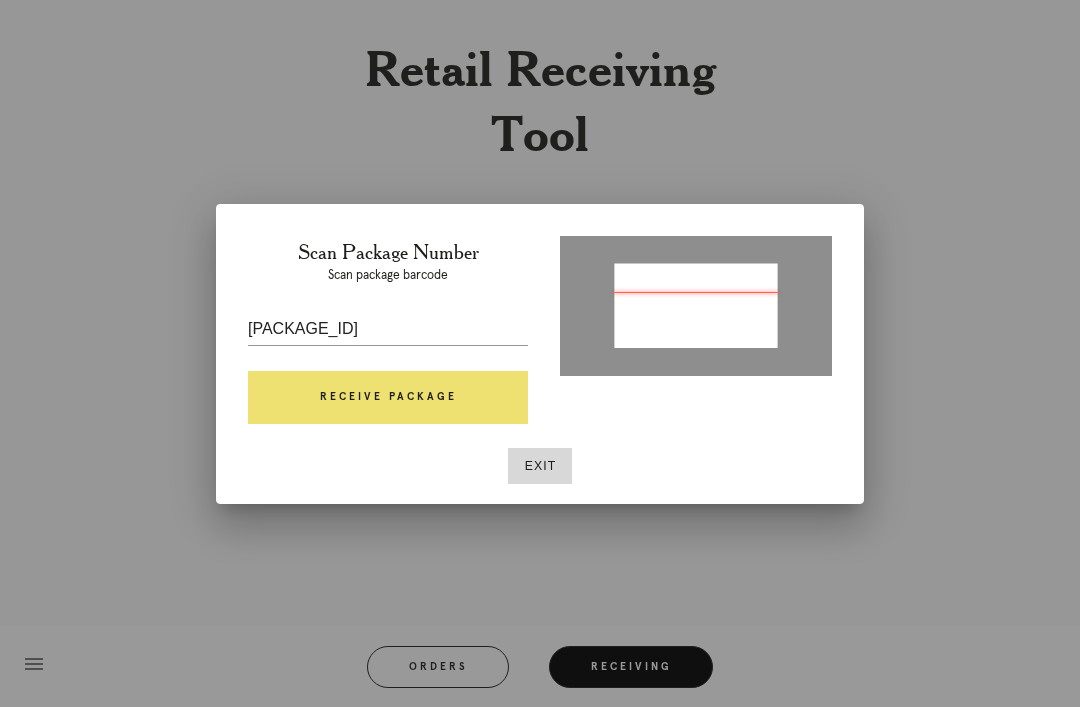 click on "Receive Package" at bounding box center (388, 398) 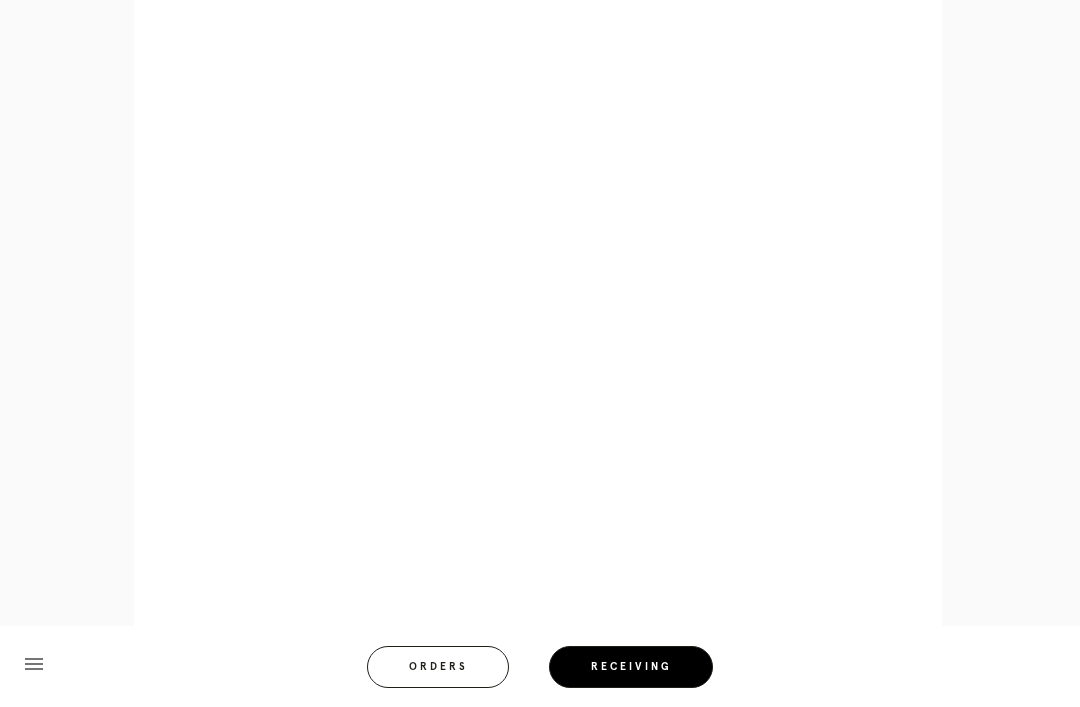 scroll, scrollTop: 946, scrollLeft: 0, axis: vertical 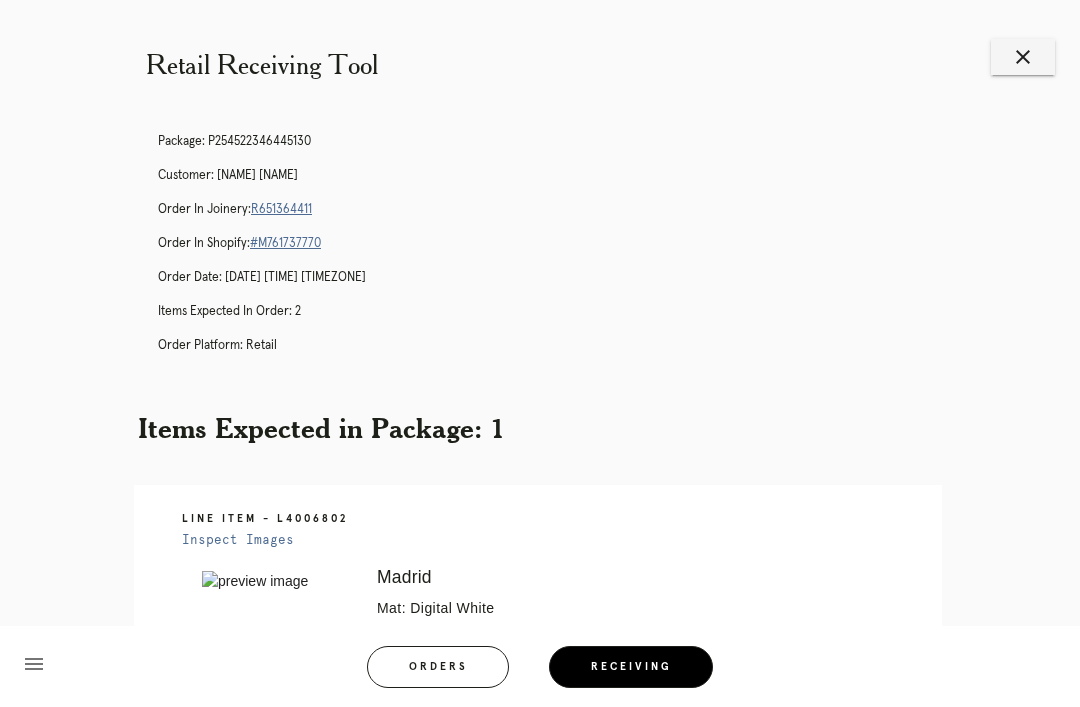 click on "Orders" at bounding box center (438, 667) 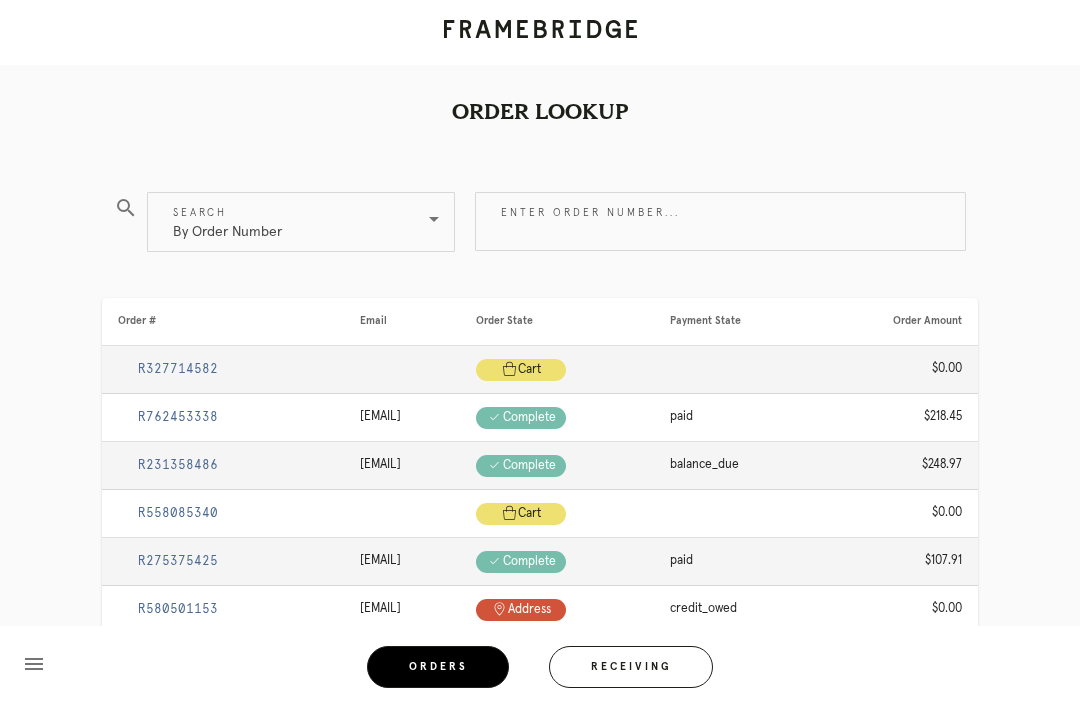 click on "Receiving" at bounding box center [631, 667] 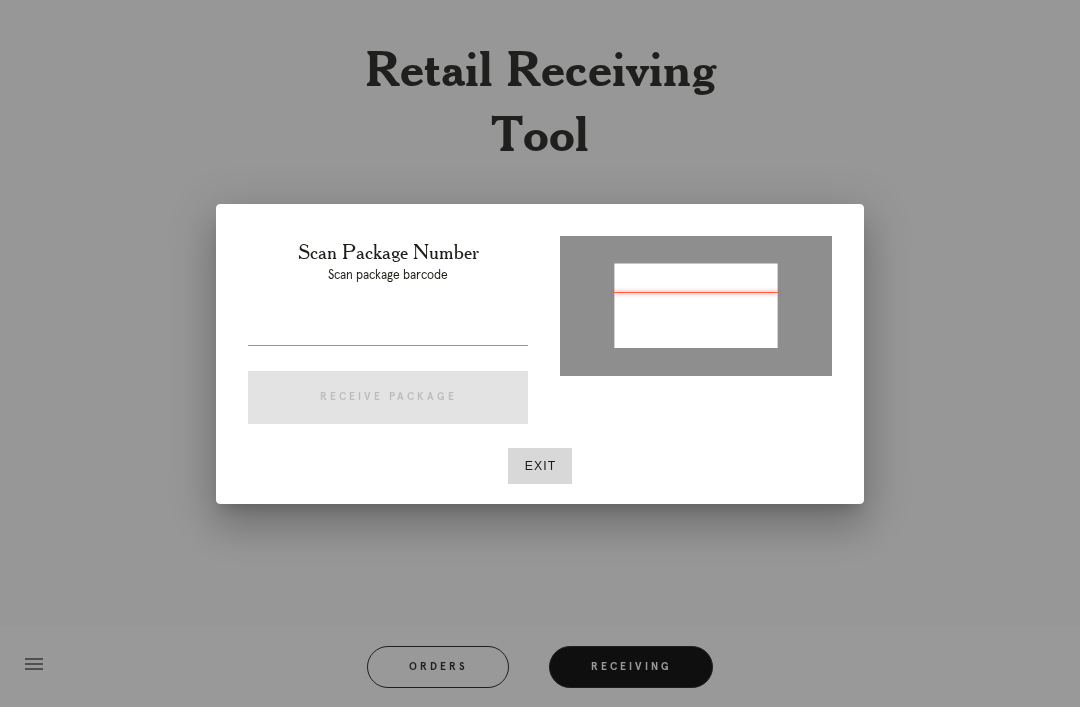 type on "P598300877487345" 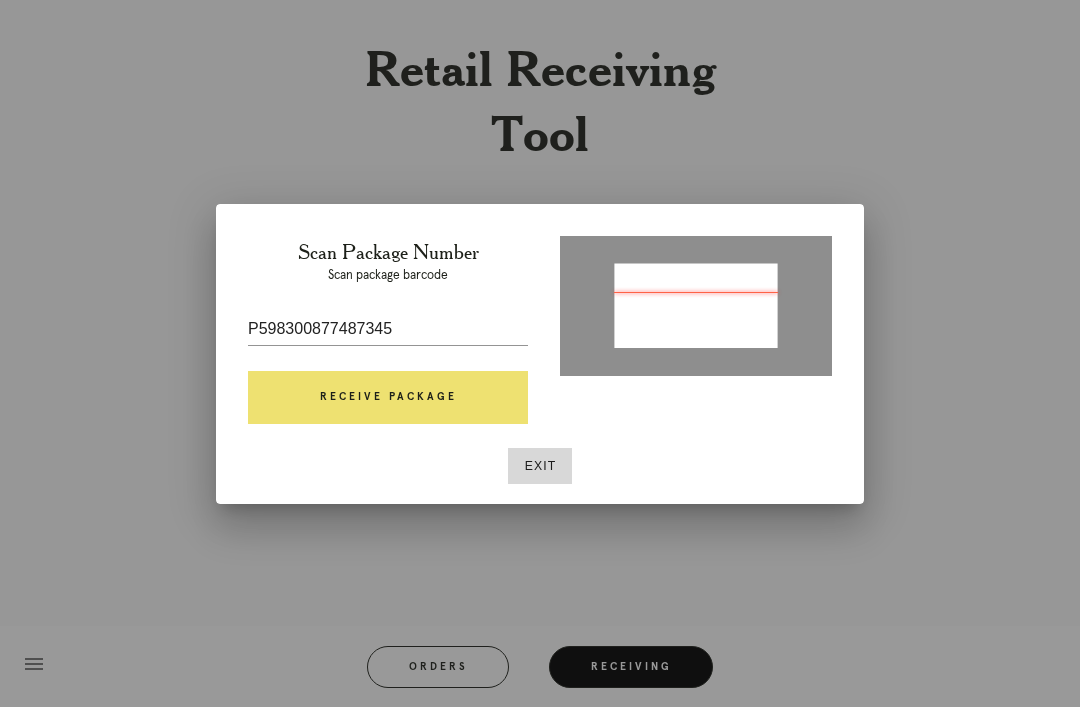 click on "Receive Package" at bounding box center [388, 398] 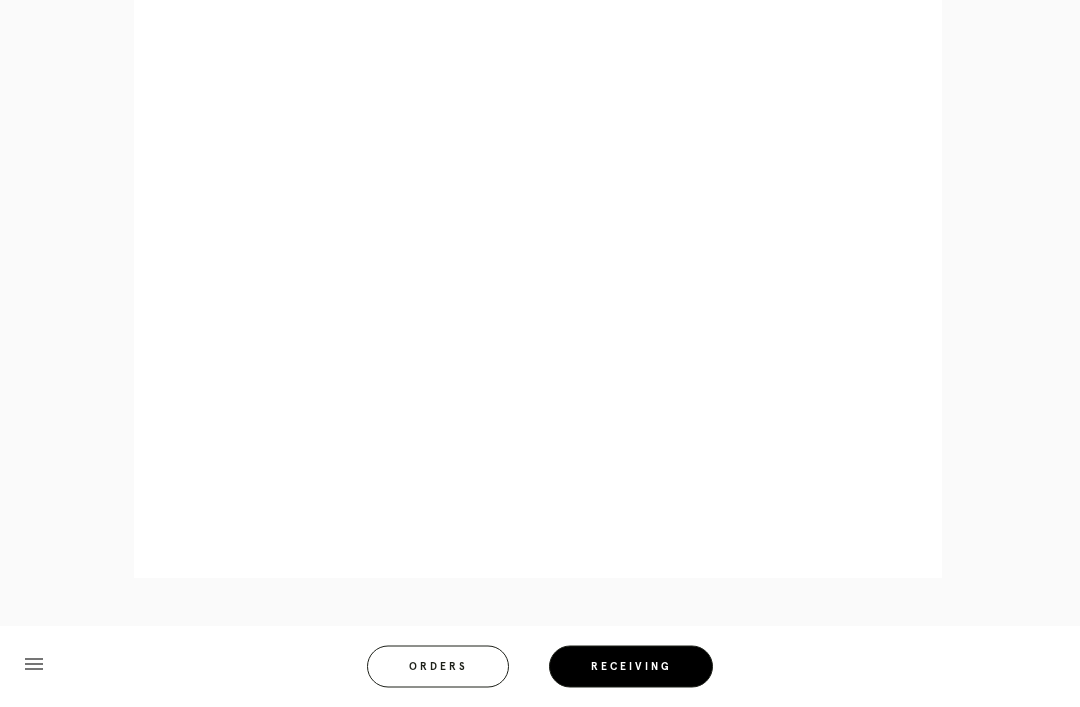 scroll, scrollTop: 982, scrollLeft: 0, axis: vertical 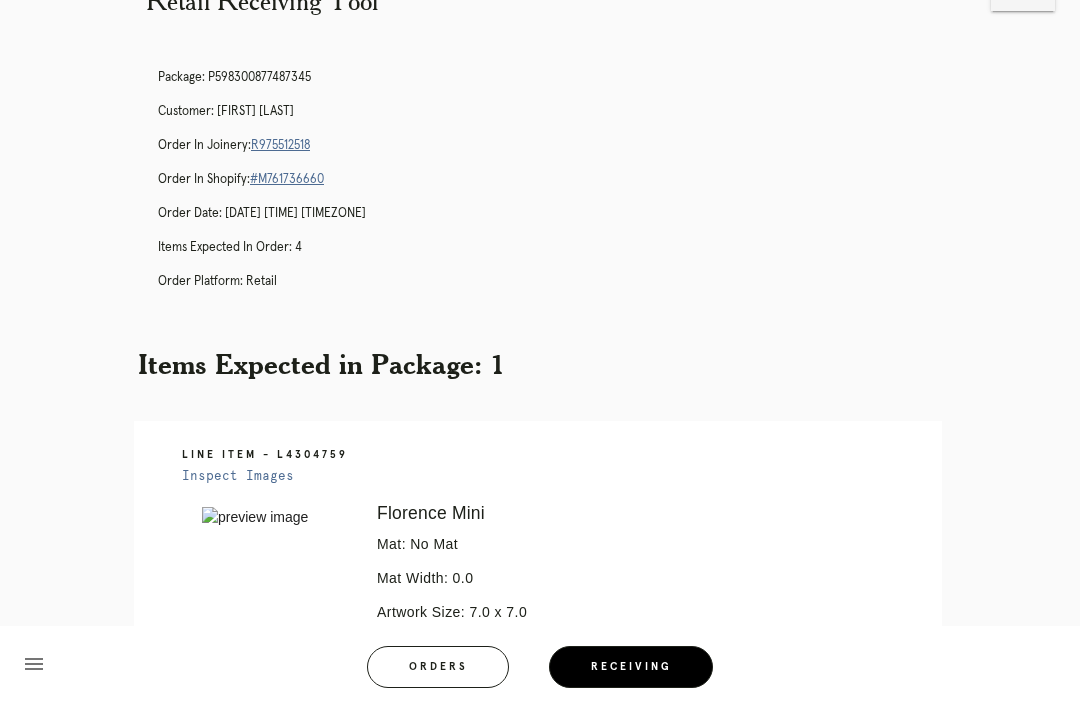 click on "Orders" at bounding box center (438, 667) 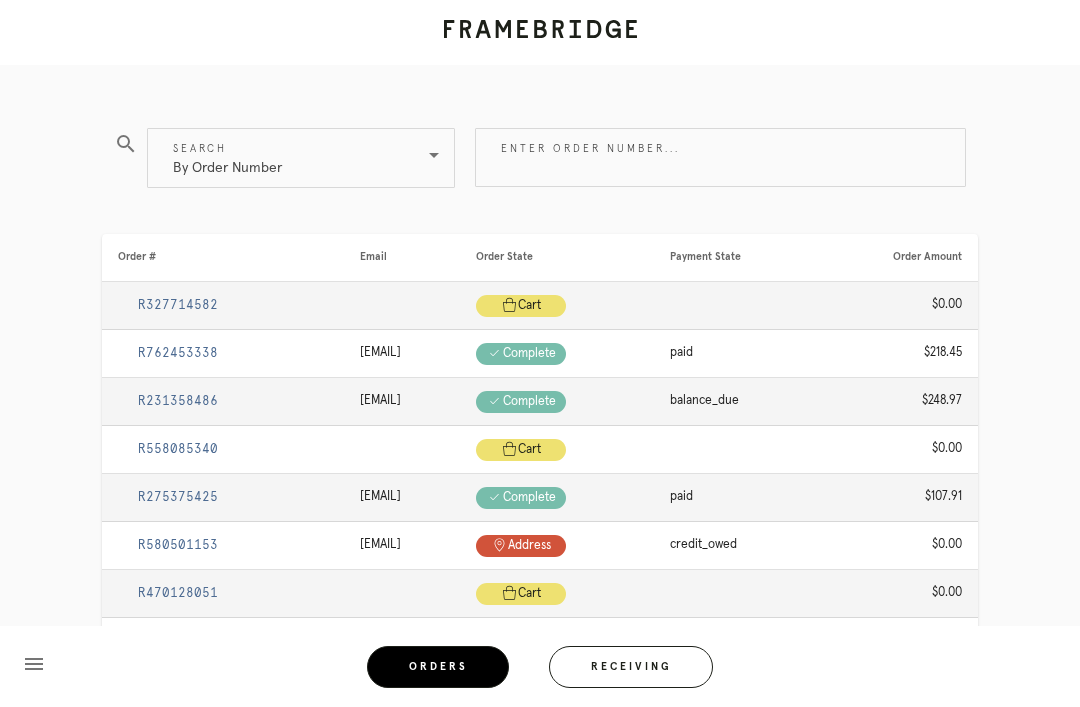 click on "Receiving" at bounding box center [631, 667] 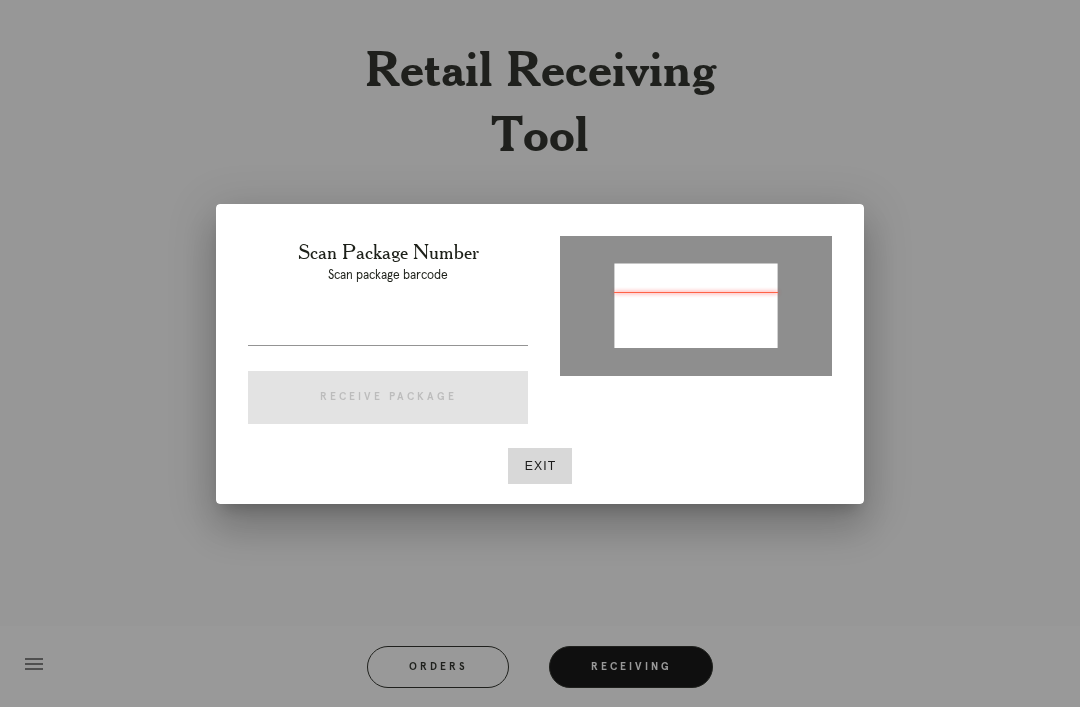 type on "P940986416246097" 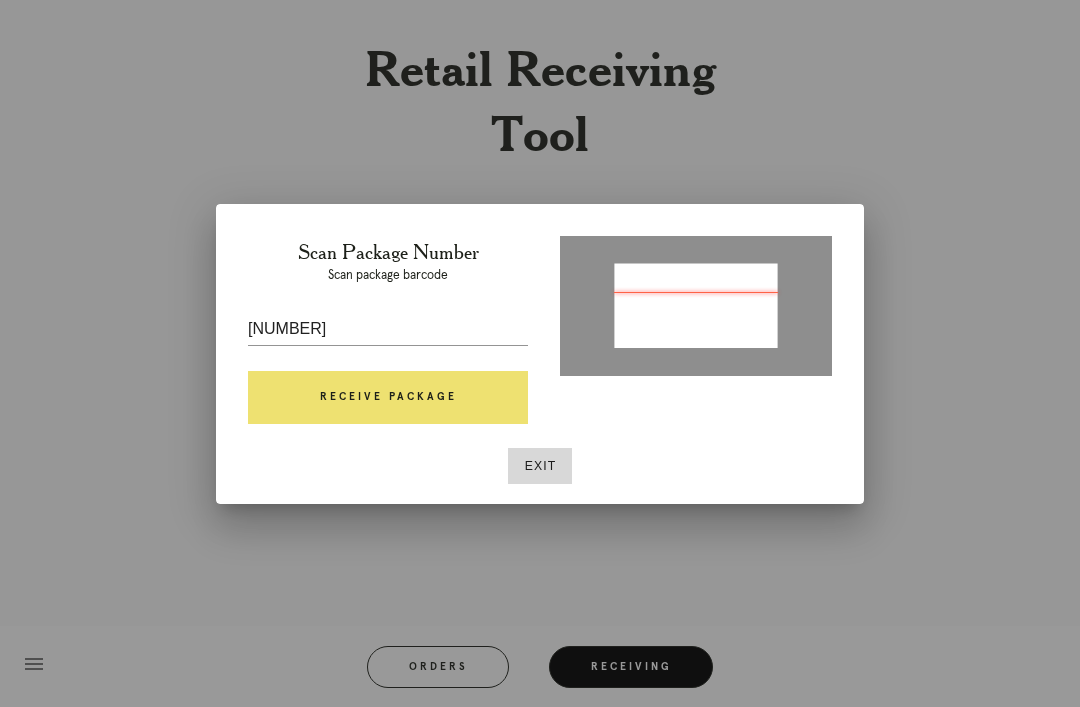 click on "Receive Package" at bounding box center [388, 398] 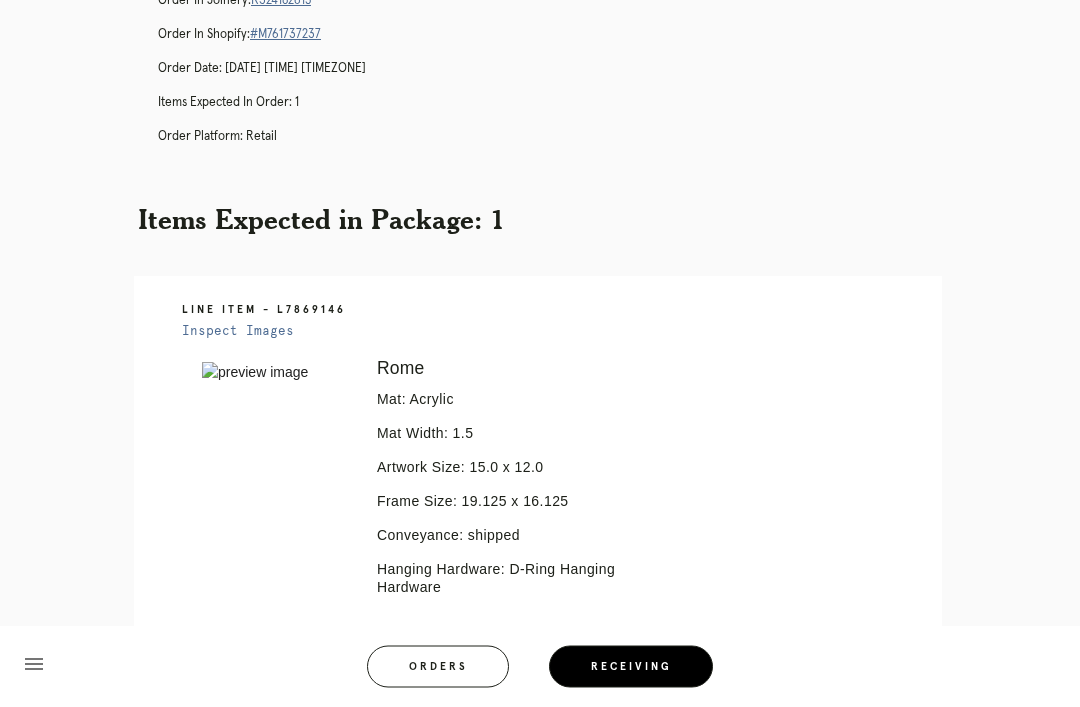 scroll, scrollTop: 209, scrollLeft: 0, axis: vertical 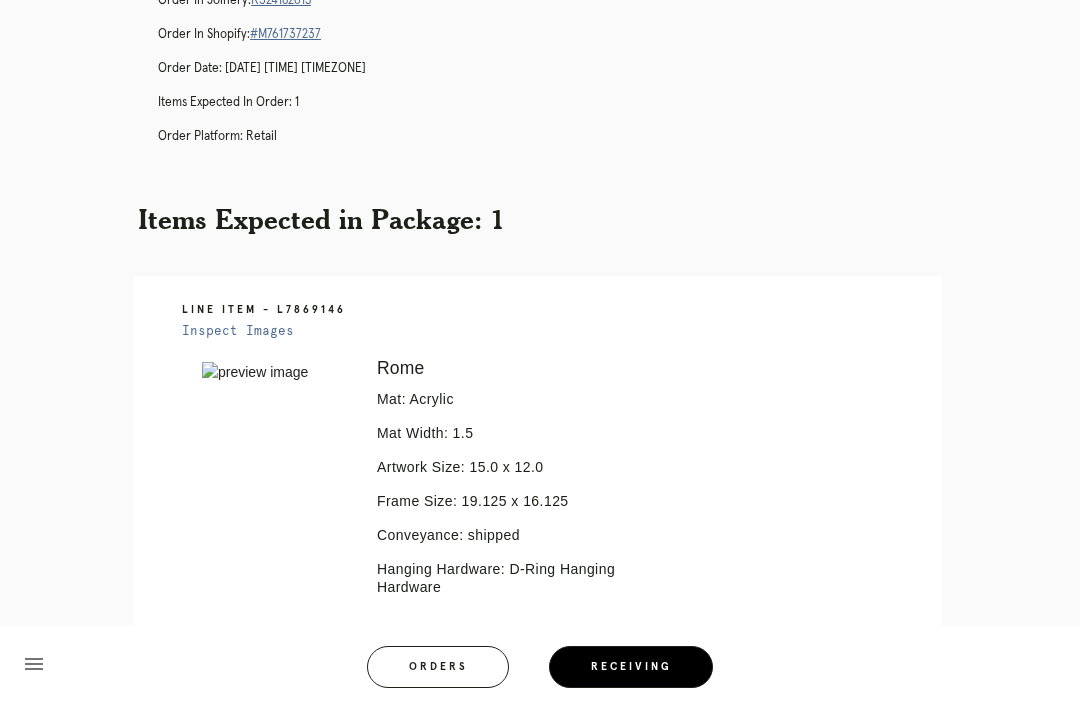click on "Receiving" at bounding box center (631, 667) 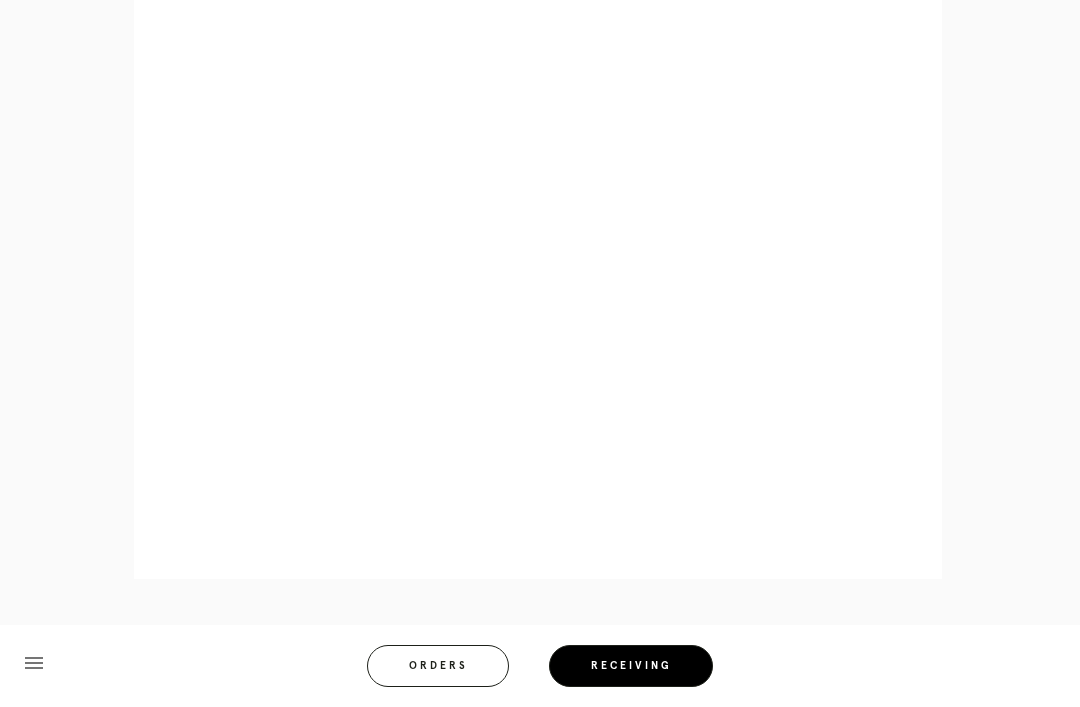 scroll, scrollTop: 922, scrollLeft: 0, axis: vertical 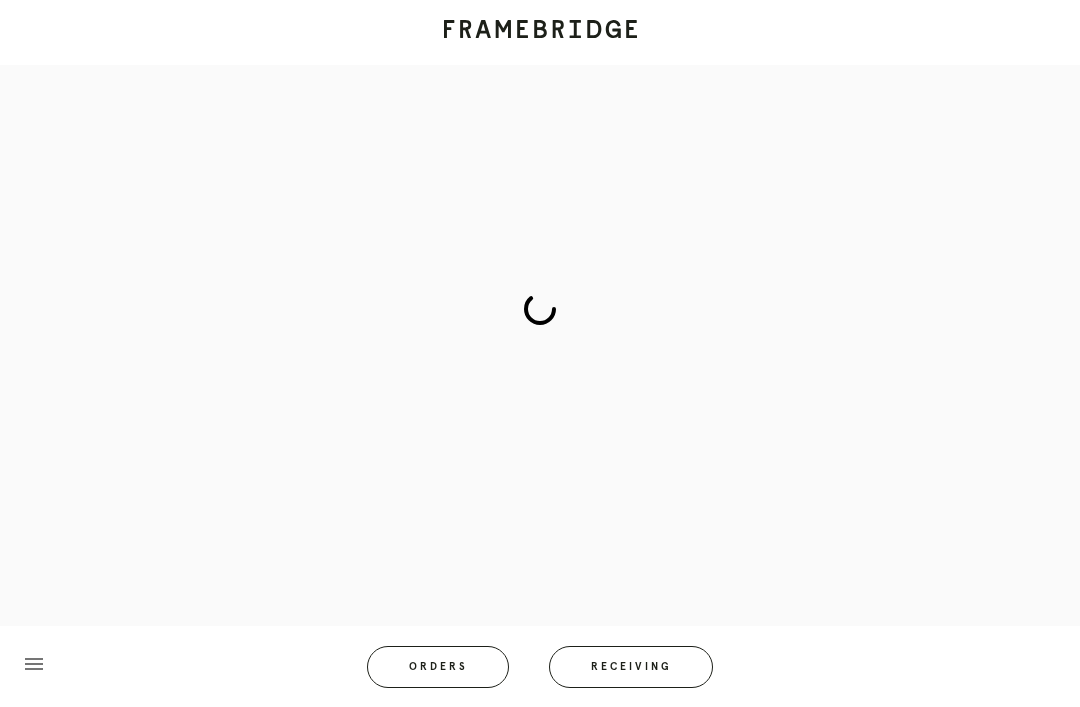 click on "Receiving" at bounding box center [631, 667] 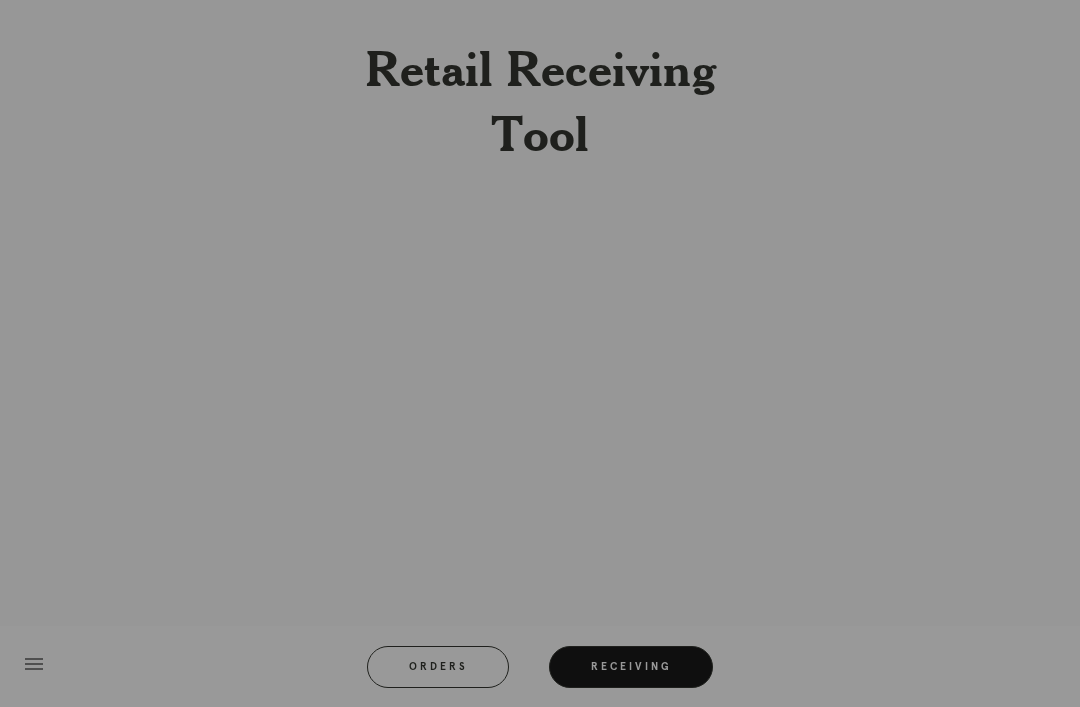 scroll, scrollTop: 64, scrollLeft: 0, axis: vertical 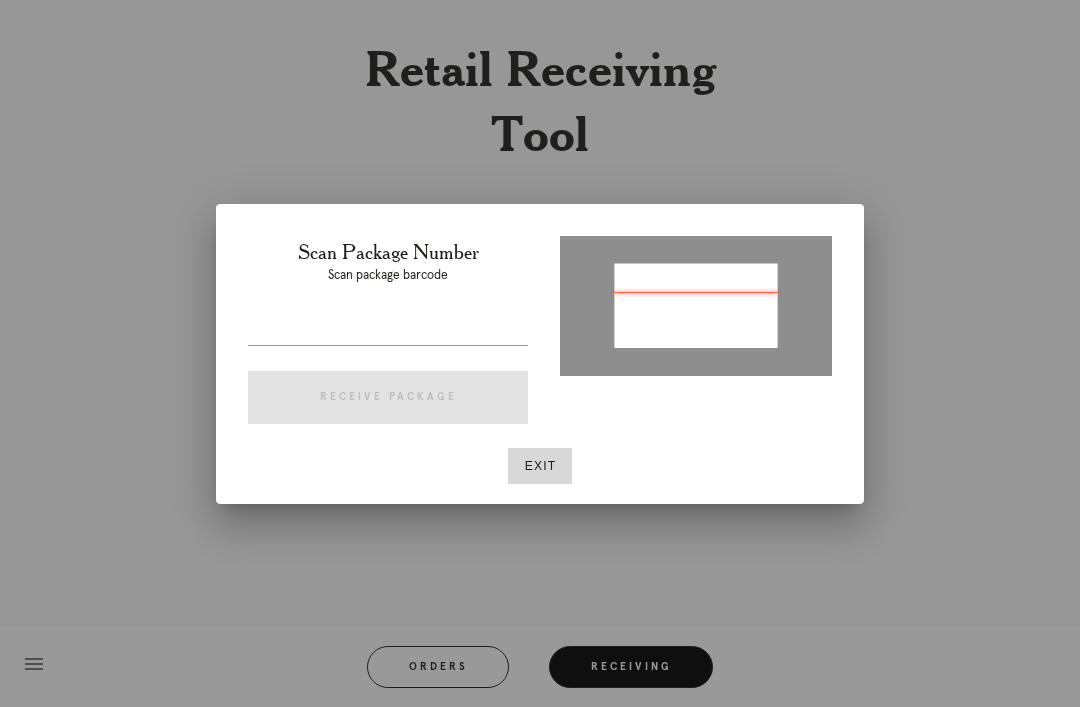type on "P940986416246097" 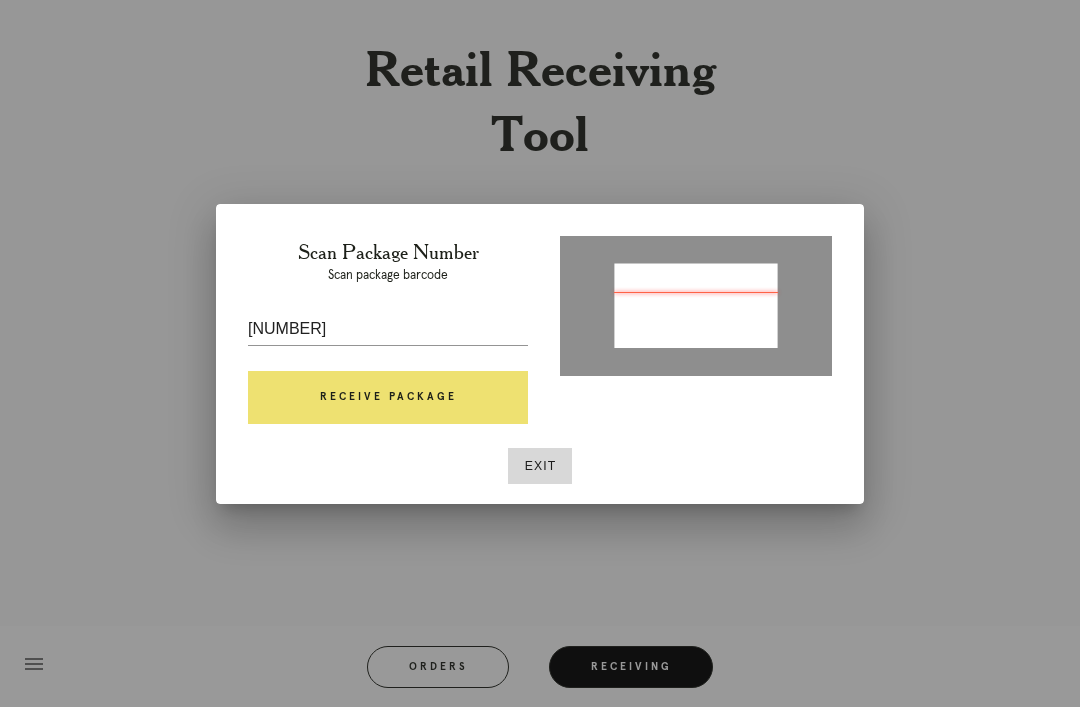 click on "Receive Package" at bounding box center (388, 398) 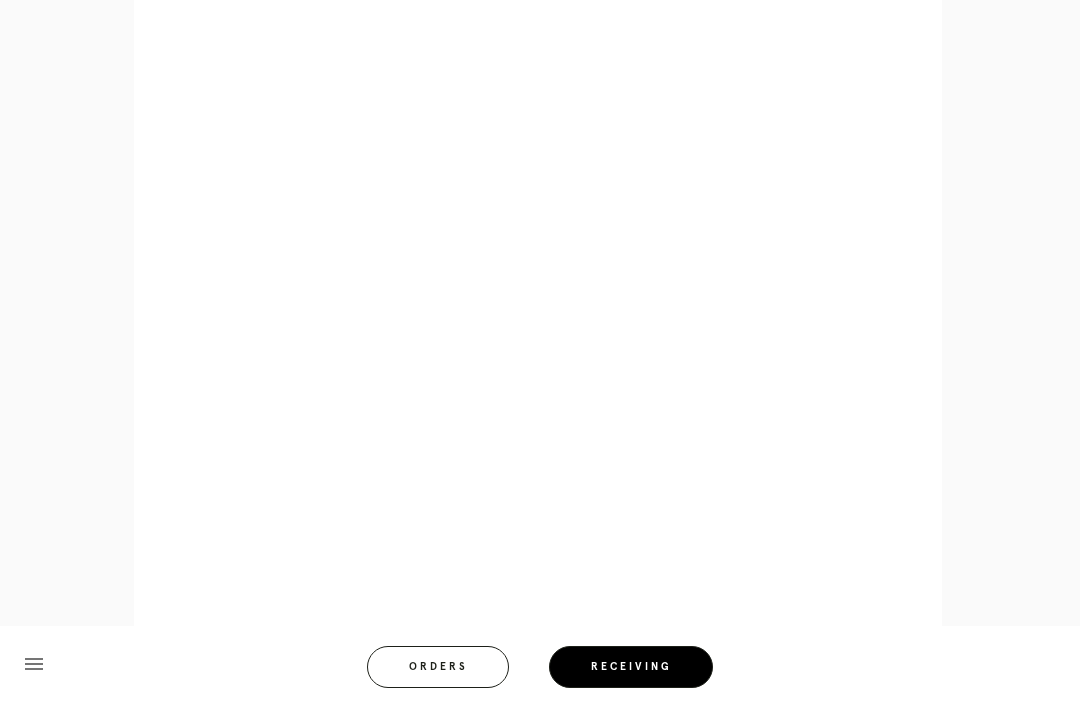 scroll, scrollTop: 807, scrollLeft: 0, axis: vertical 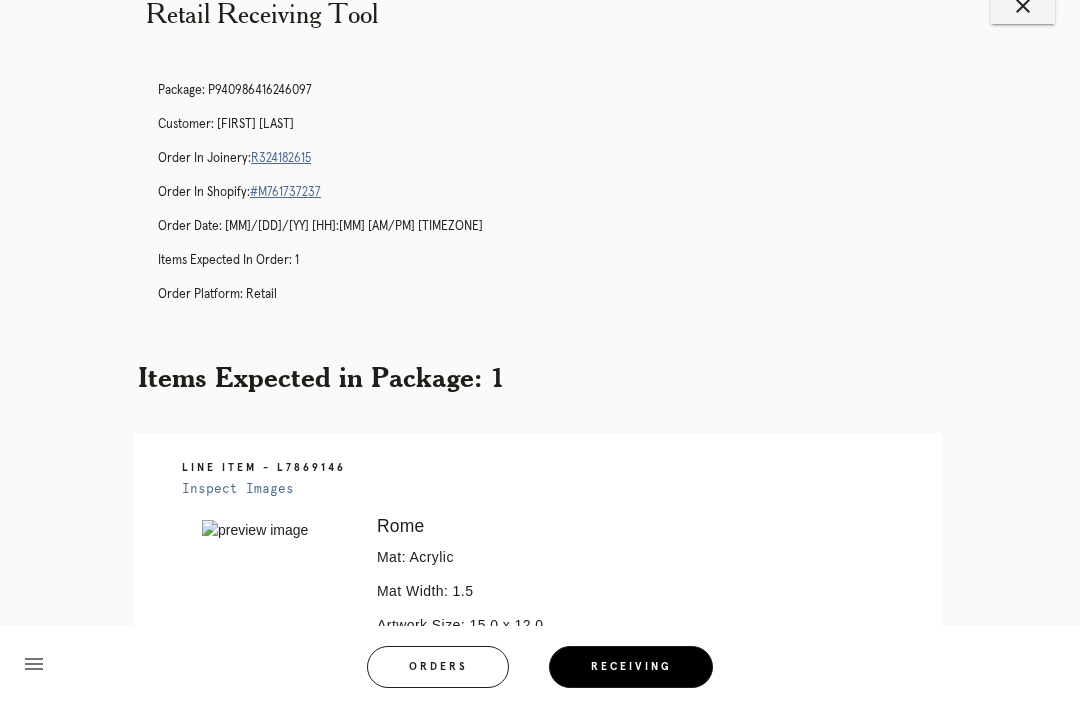click on "R324182615" at bounding box center (281, 158) 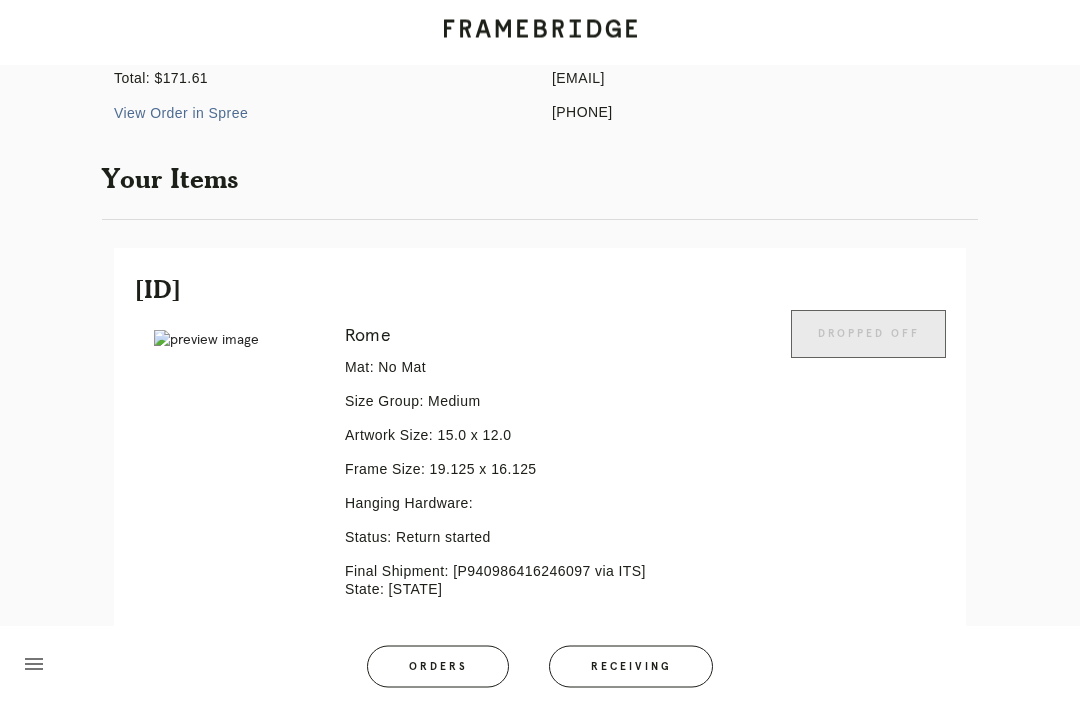 scroll, scrollTop: 378, scrollLeft: 0, axis: vertical 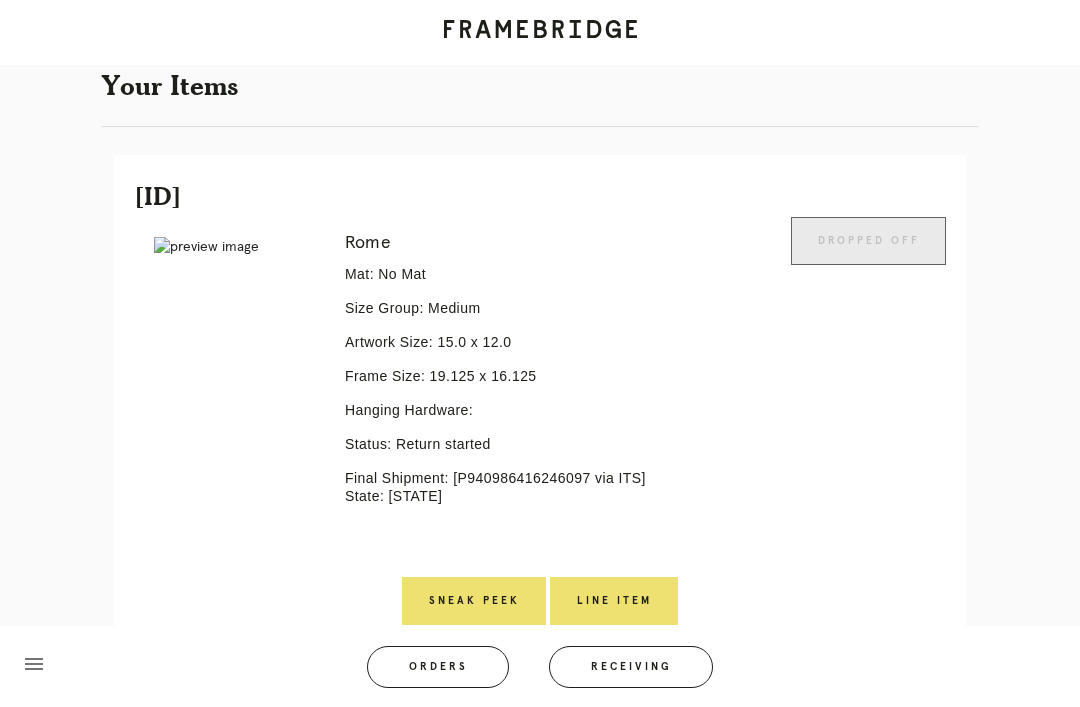 click on "Line Item" at bounding box center (614, 601) 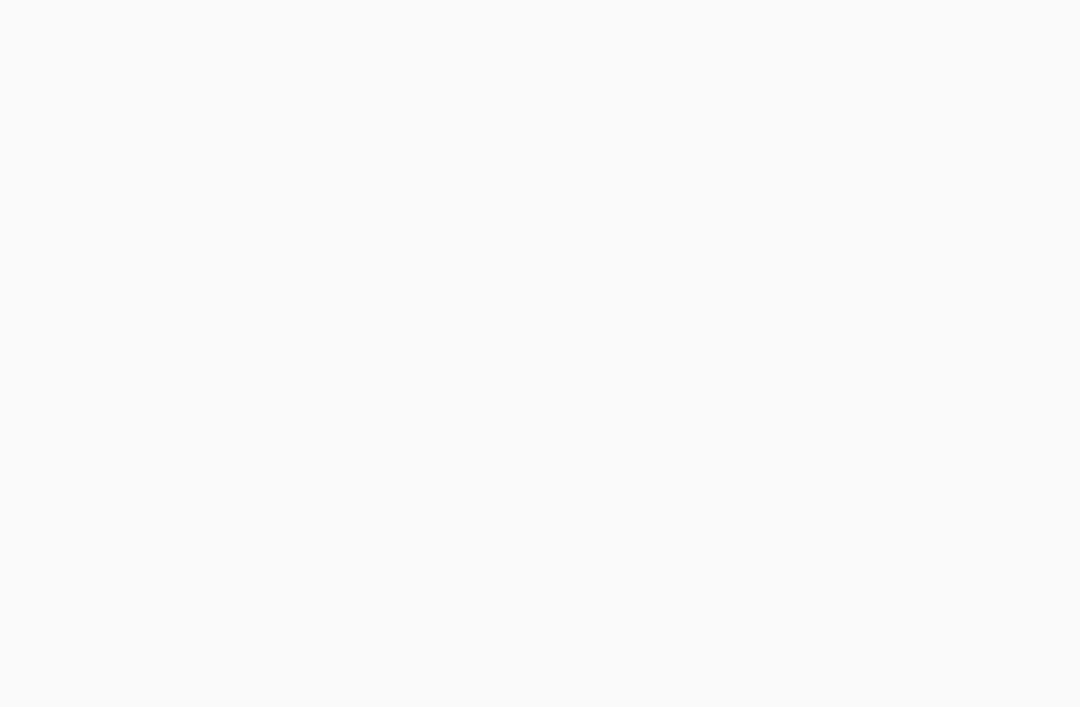 scroll, scrollTop: 0, scrollLeft: 0, axis: both 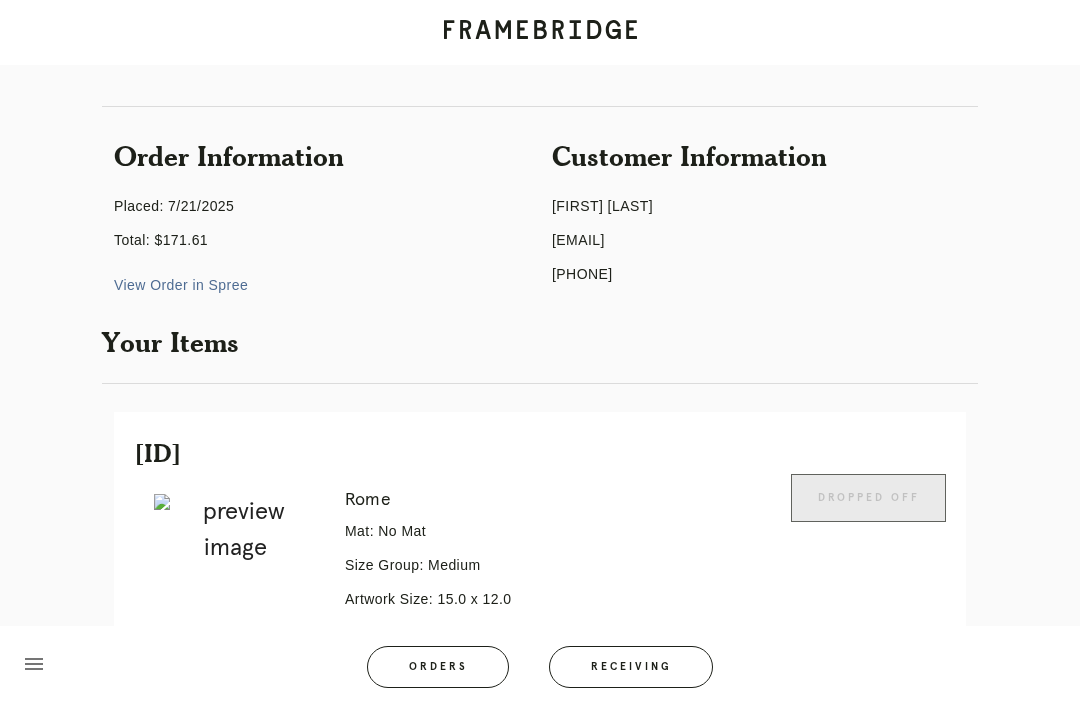 click on "View Order in Spree" at bounding box center [181, 285] 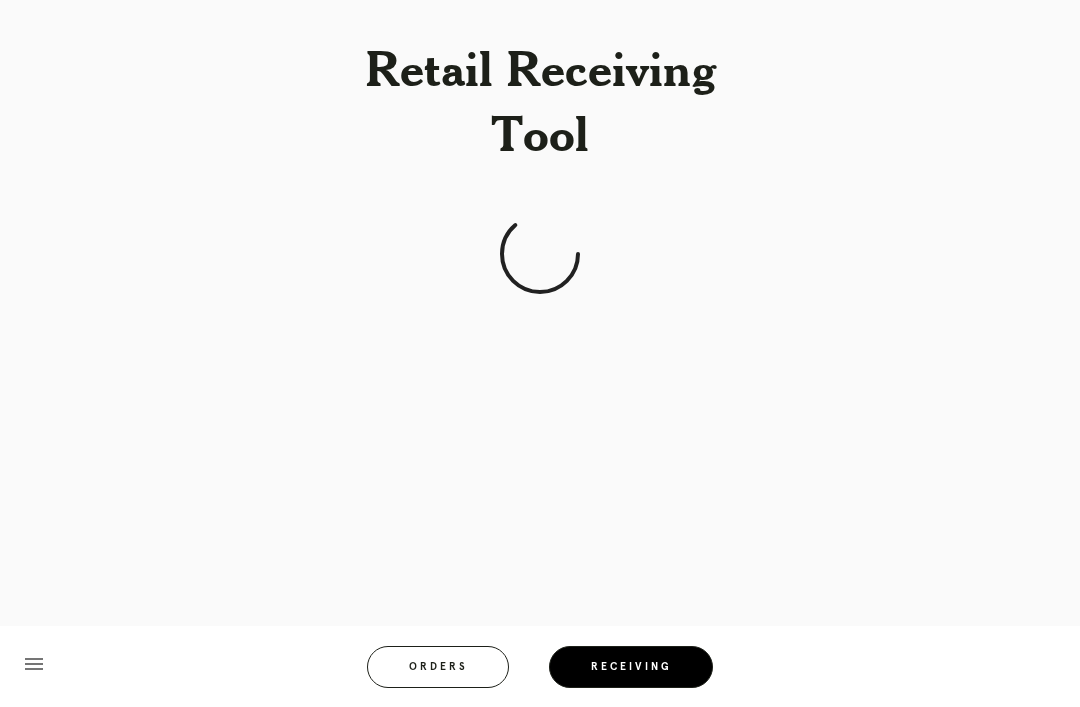 scroll, scrollTop: 64, scrollLeft: 0, axis: vertical 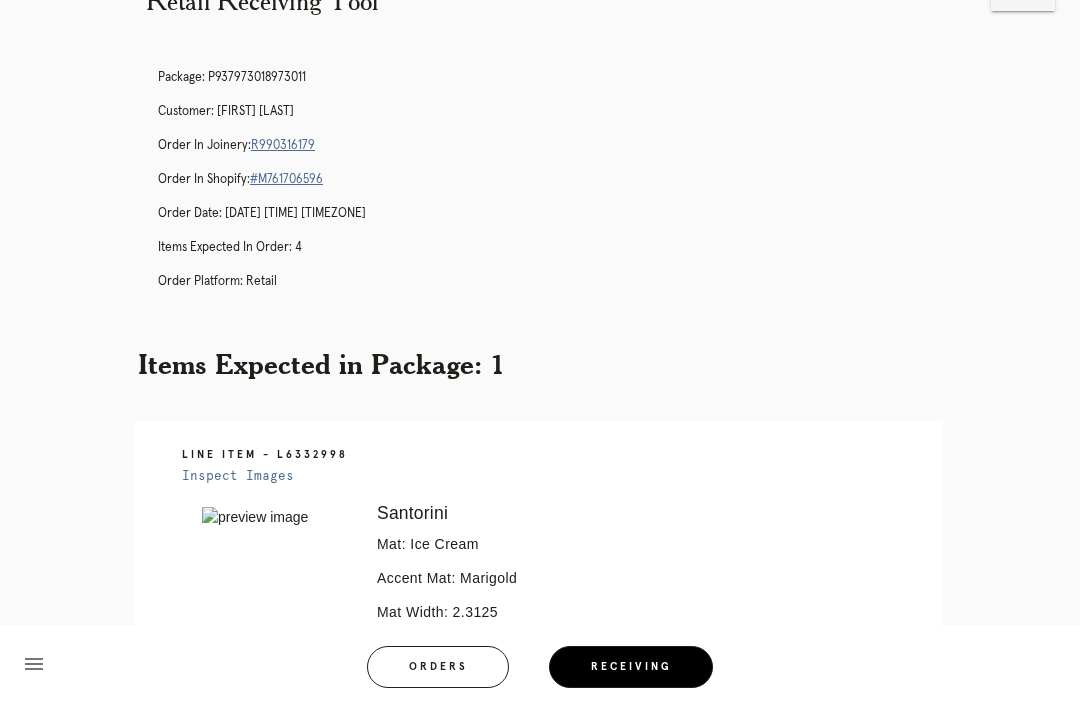 click on "Orders" at bounding box center (438, 667) 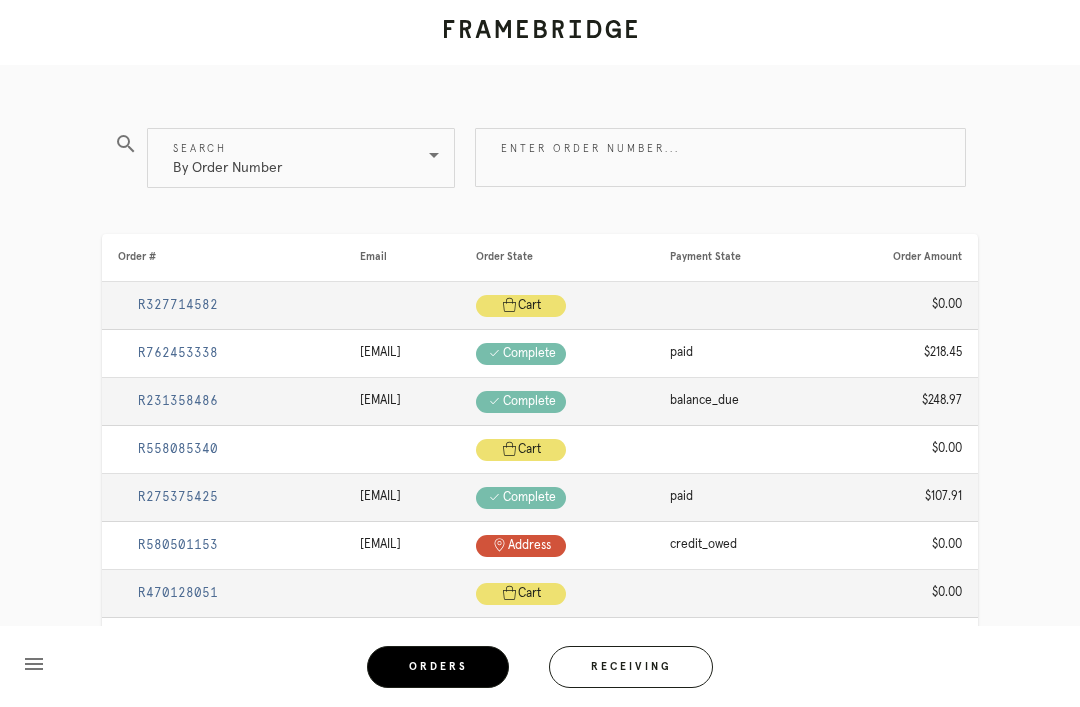 click on "Receiving" at bounding box center [631, 667] 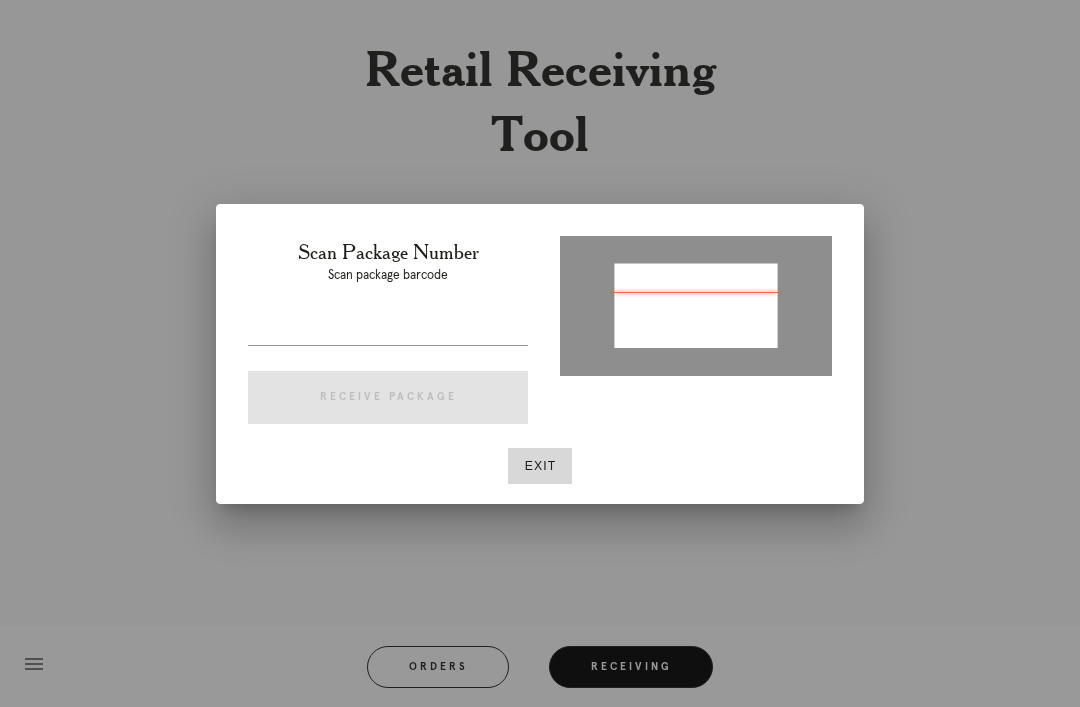 type on "P319742288478158" 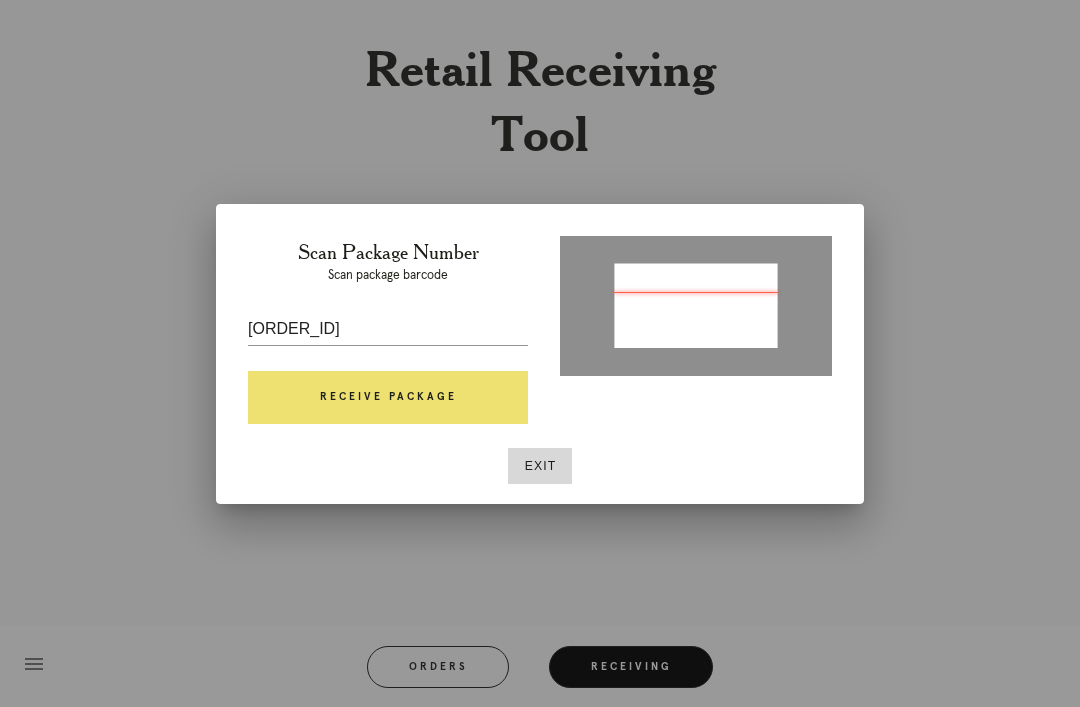 click on "Receive Package" at bounding box center (388, 398) 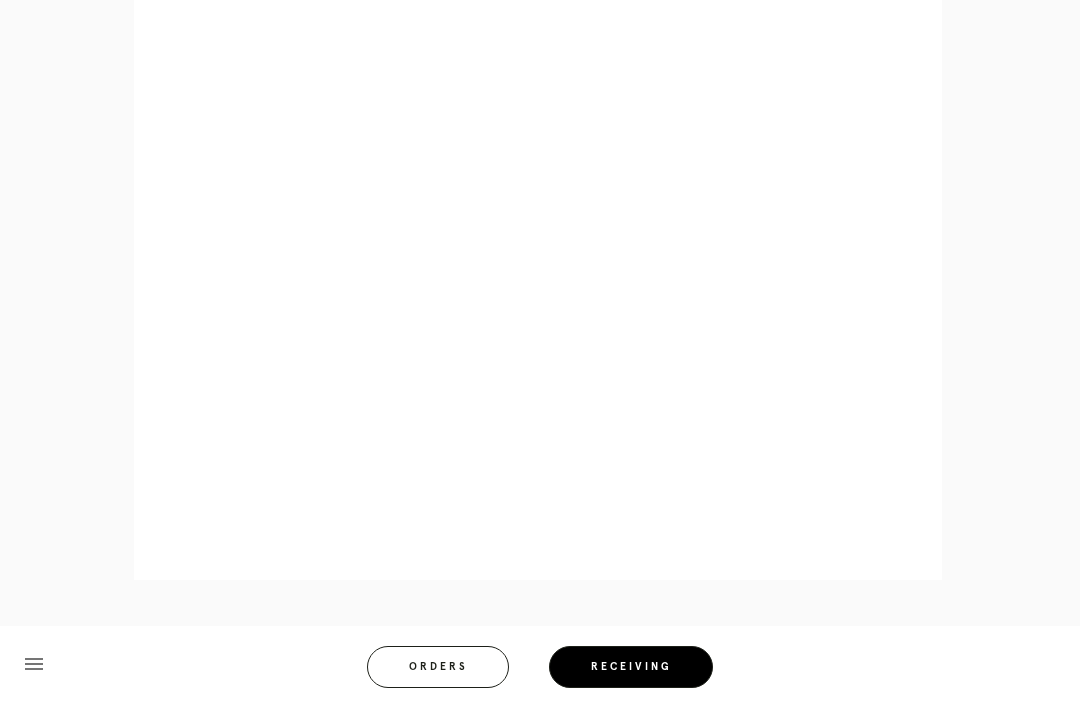 scroll, scrollTop: 956, scrollLeft: 0, axis: vertical 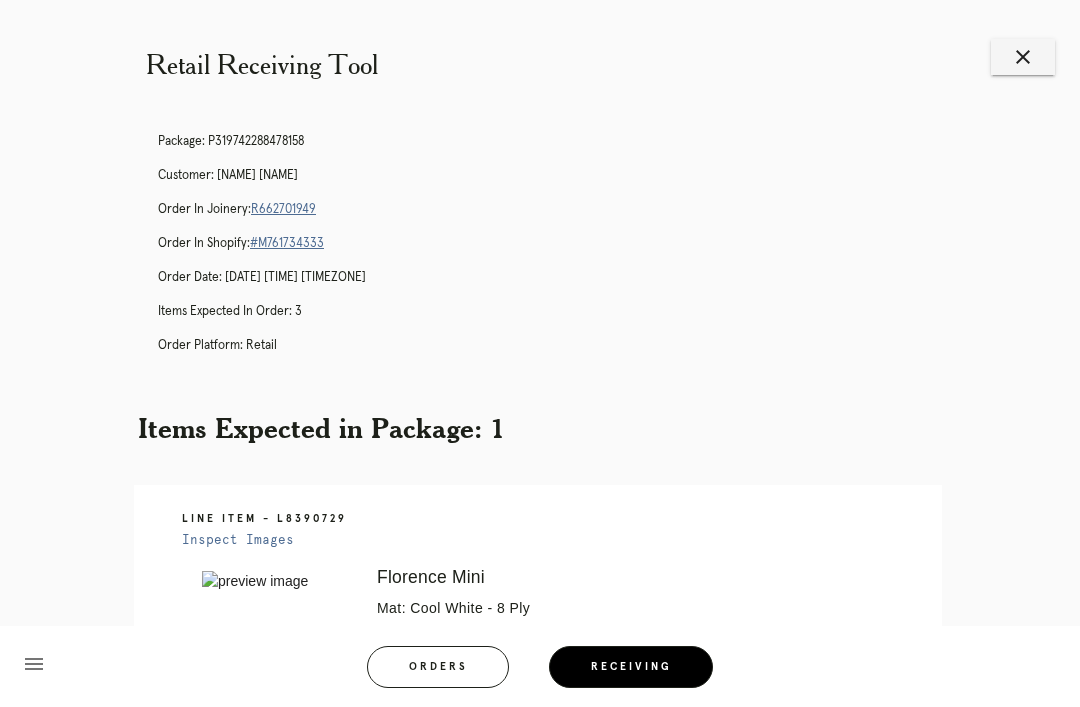 click on "R662701949" at bounding box center (283, 209) 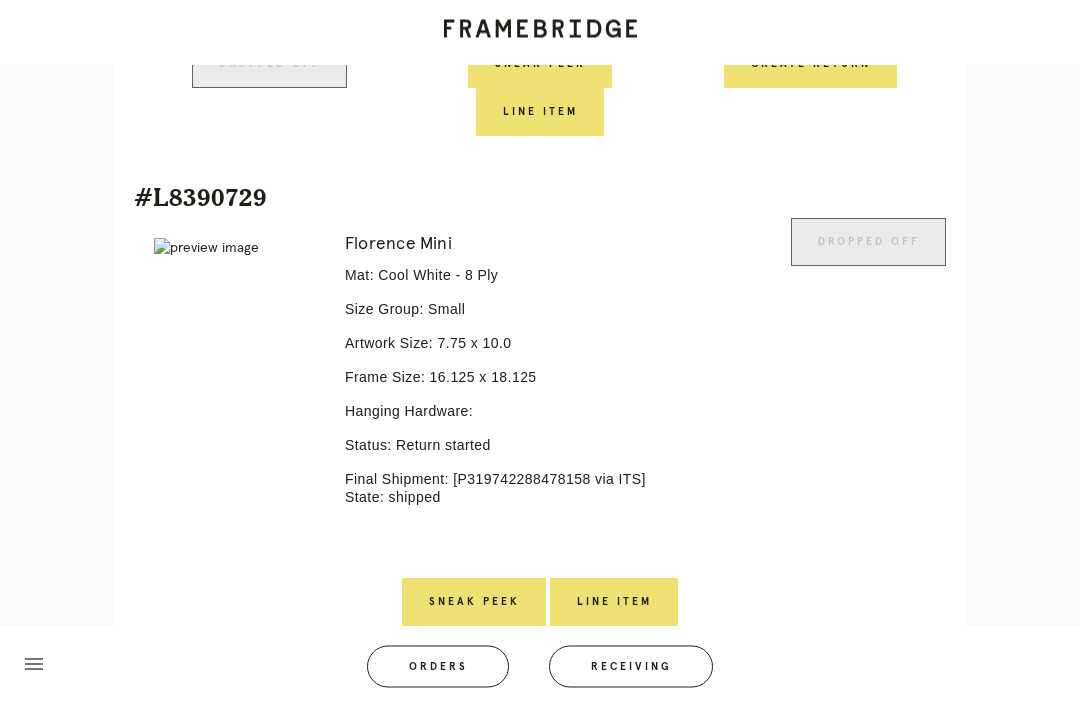 scroll, scrollTop: 1358, scrollLeft: 0, axis: vertical 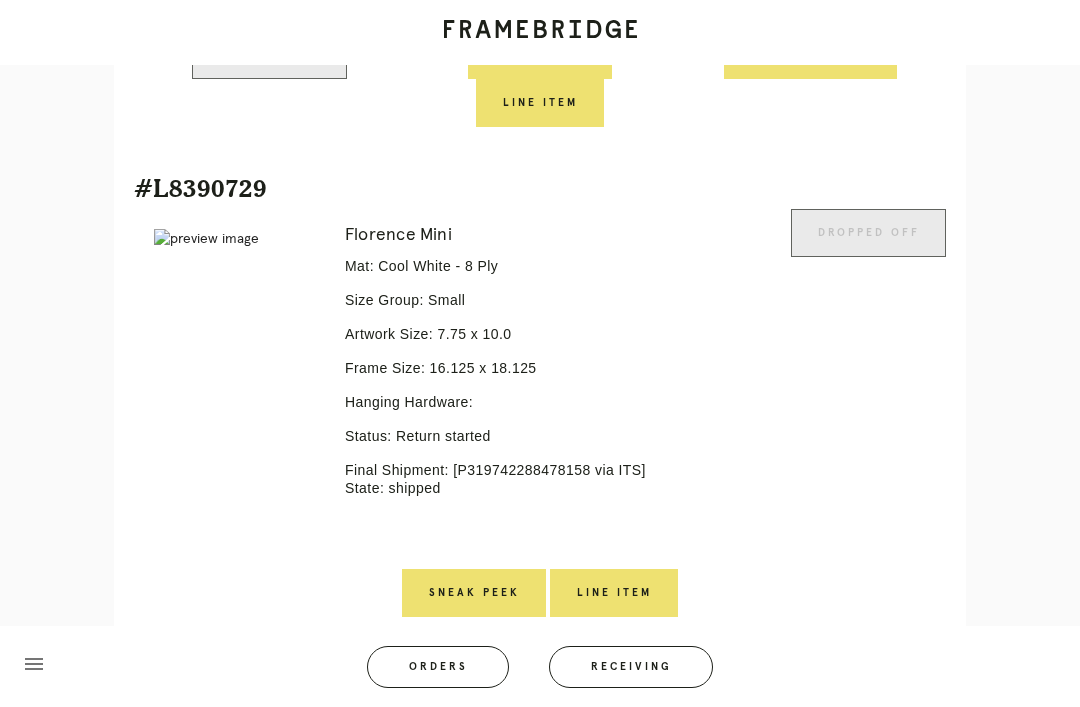 click on "Line Item" at bounding box center (614, 593) 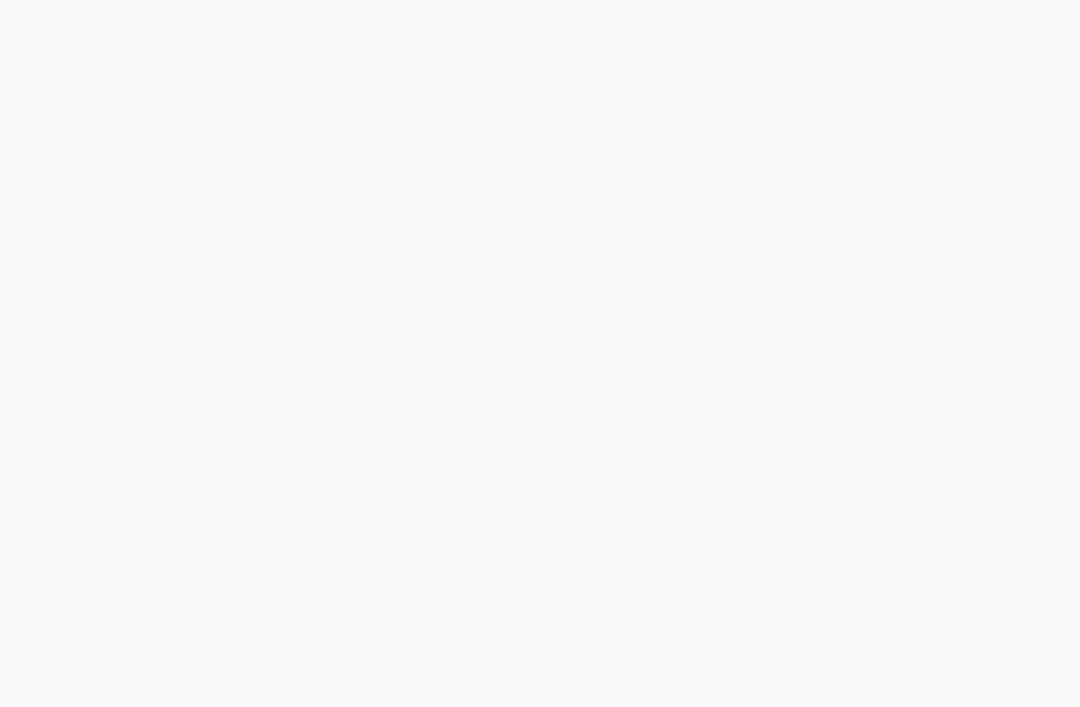 scroll, scrollTop: 0, scrollLeft: 0, axis: both 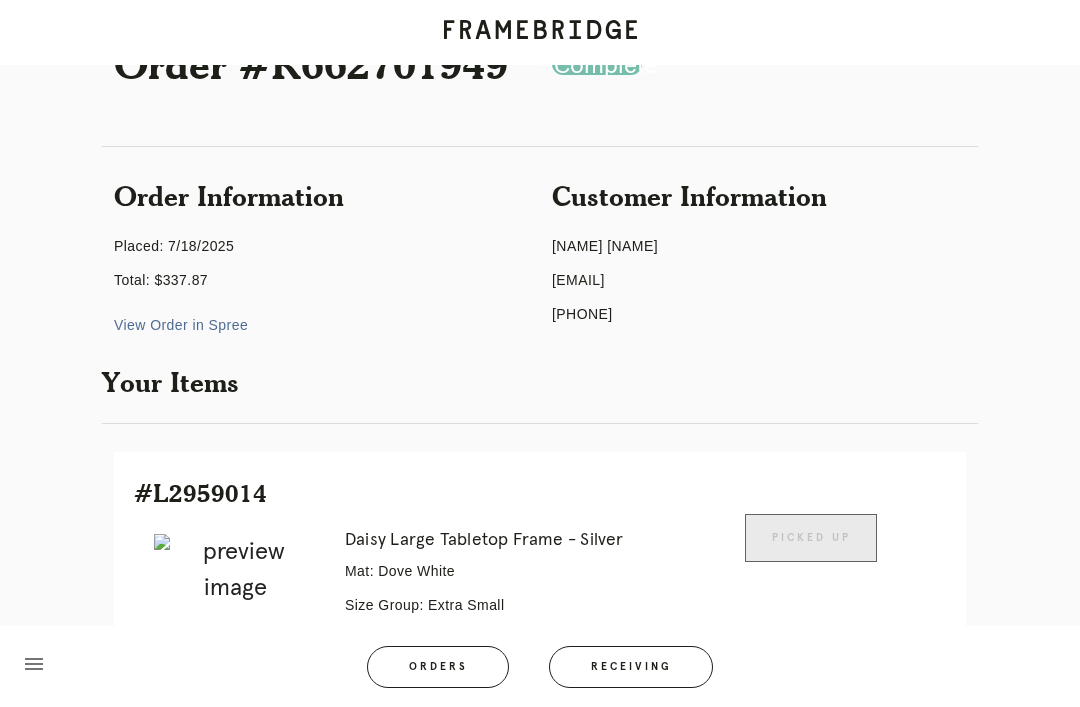 click on "View Order in Spree" at bounding box center [181, 325] 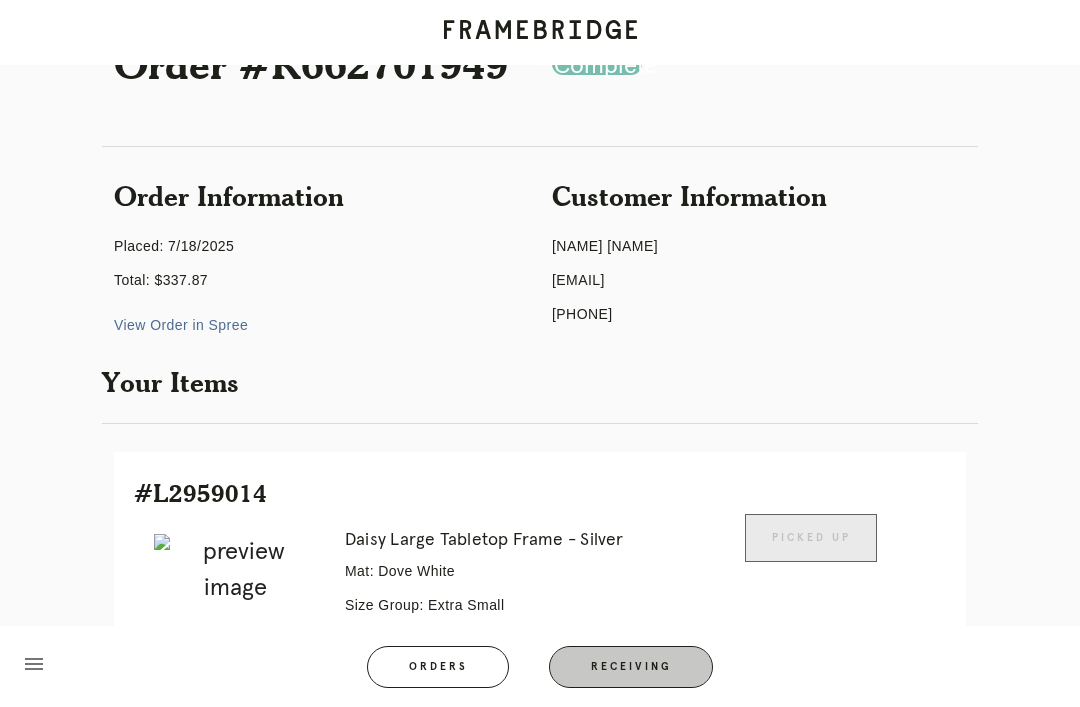 scroll, scrollTop: 64, scrollLeft: 0, axis: vertical 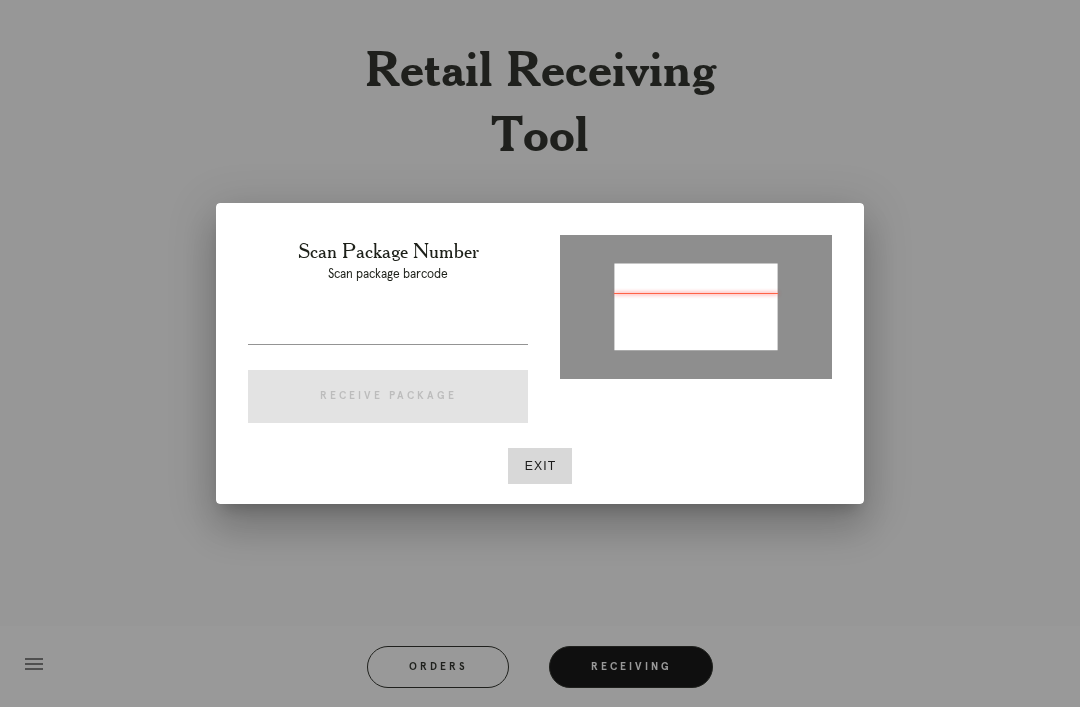 type on "P506884417673238" 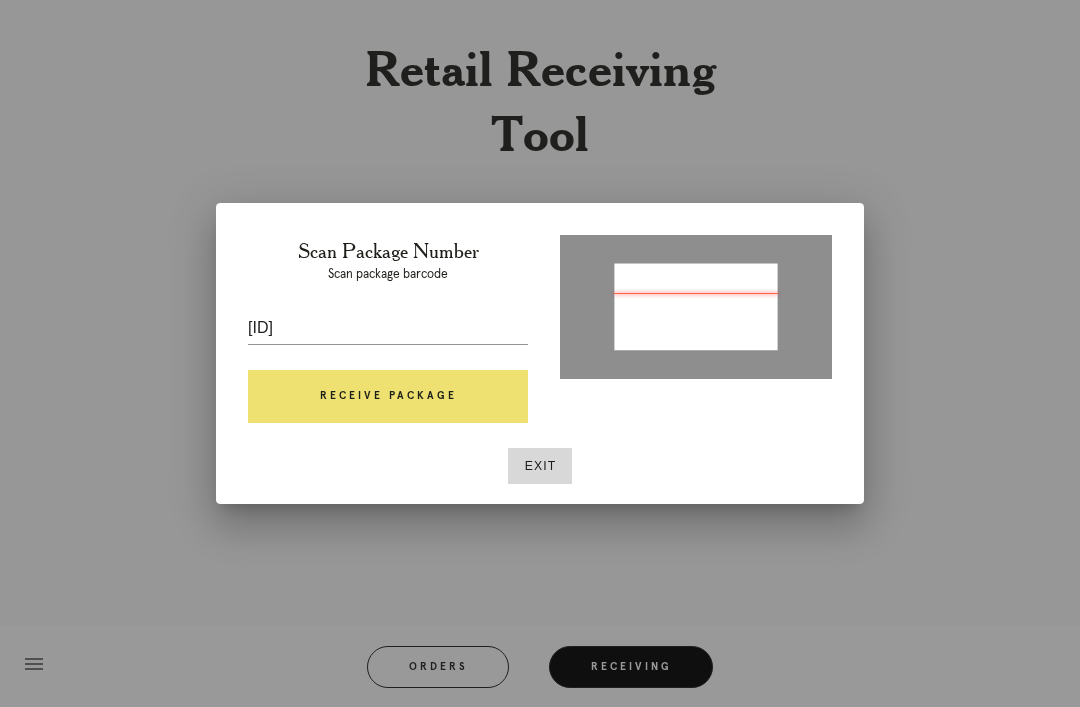 click on "Receive Package" at bounding box center [388, 397] 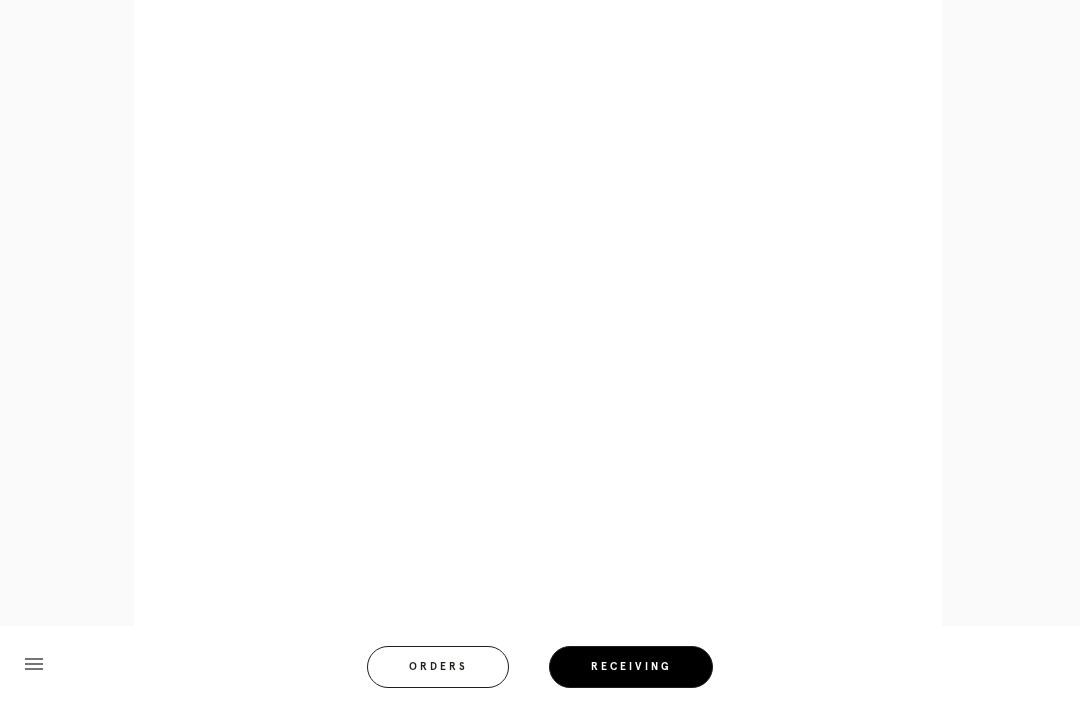 scroll, scrollTop: 872, scrollLeft: 0, axis: vertical 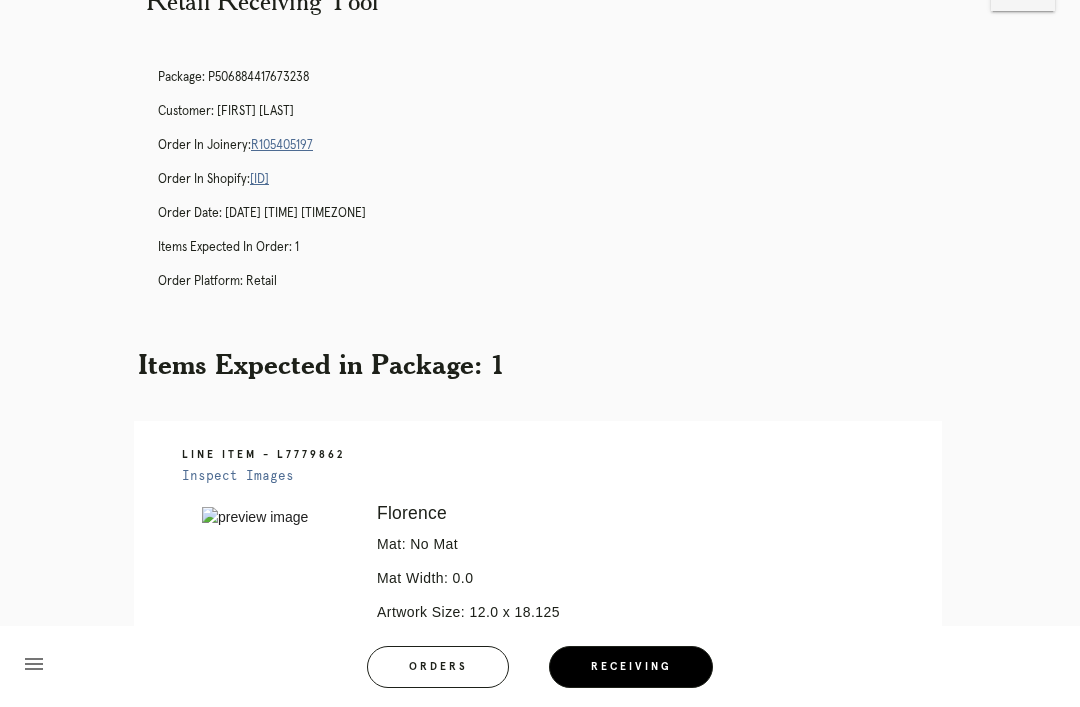 click on "R105405197" at bounding box center [282, 145] 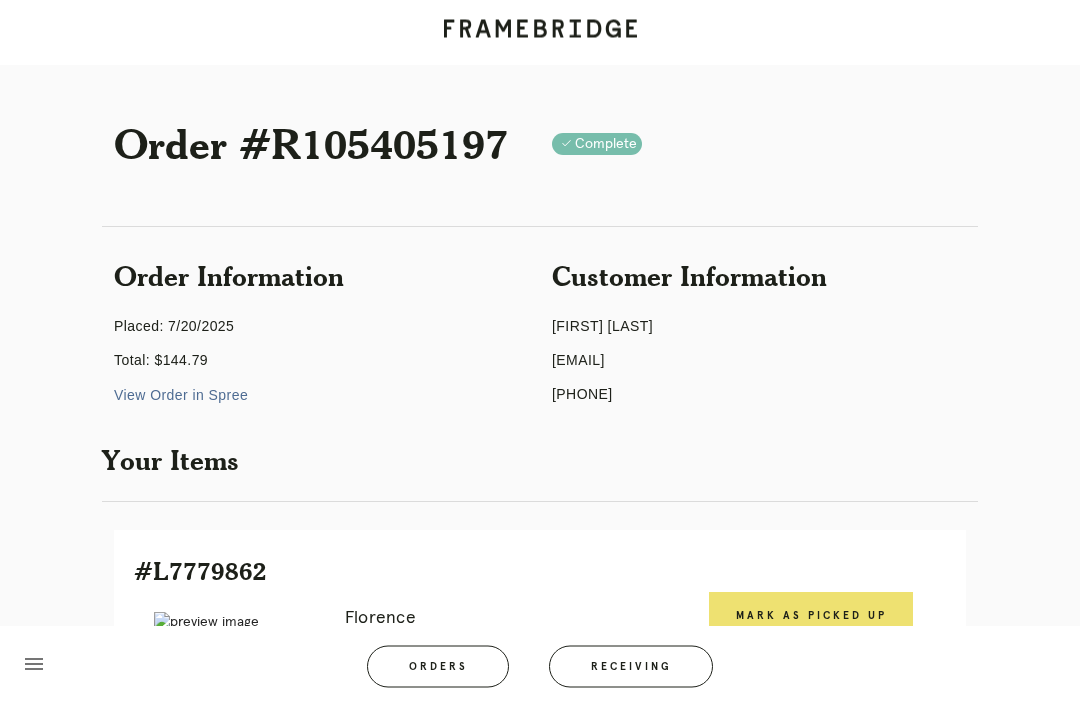 scroll, scrollTop: 0, scrollLeft: 0, axis: both 